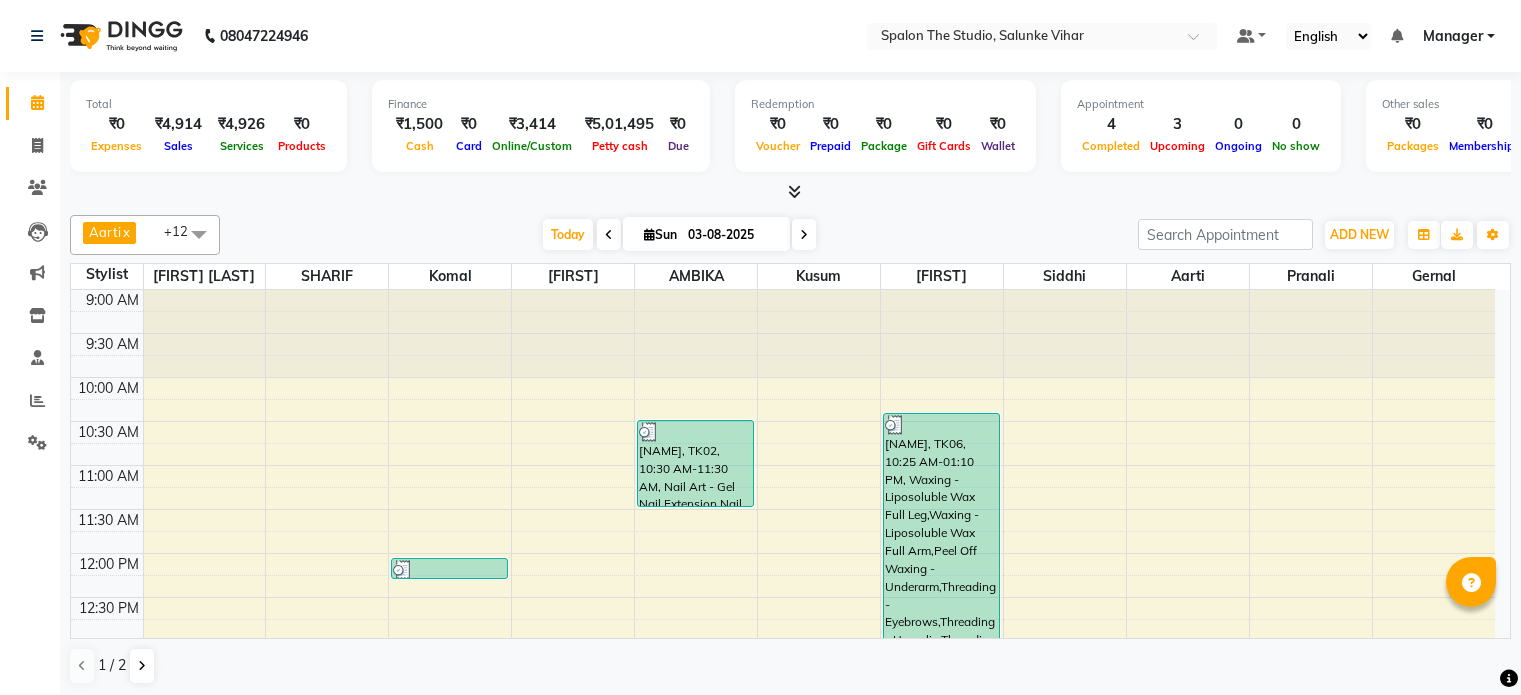 scroll, scrollTop: 0, scrollLeft: 0, axis: both 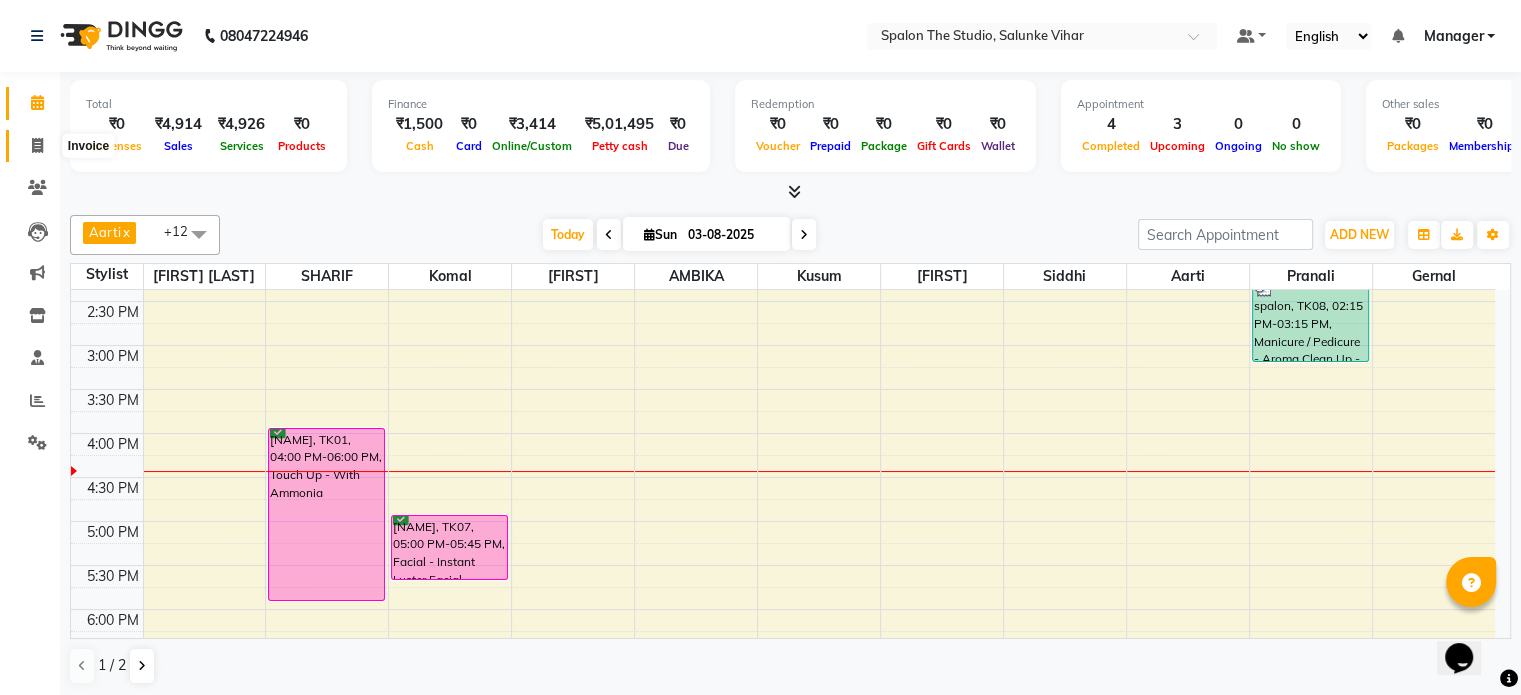 click 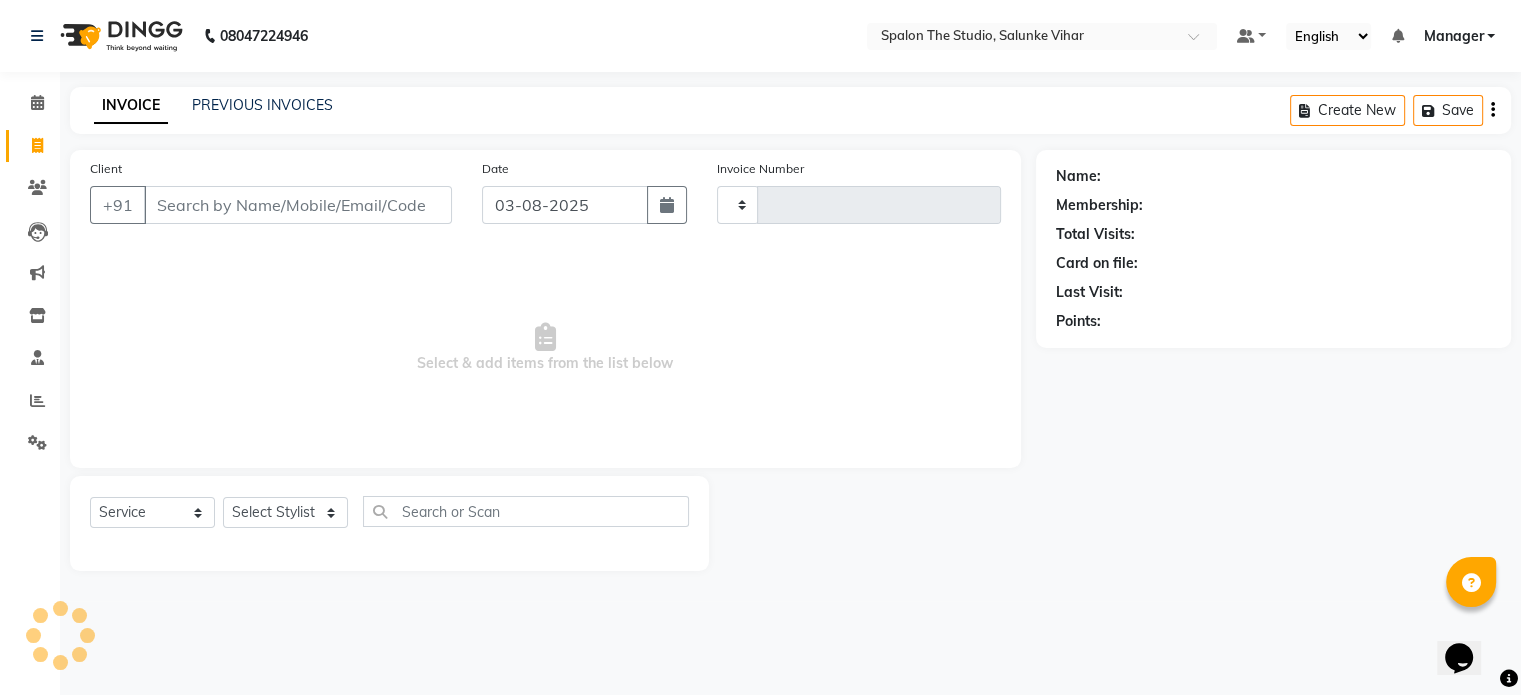 type on "1140" 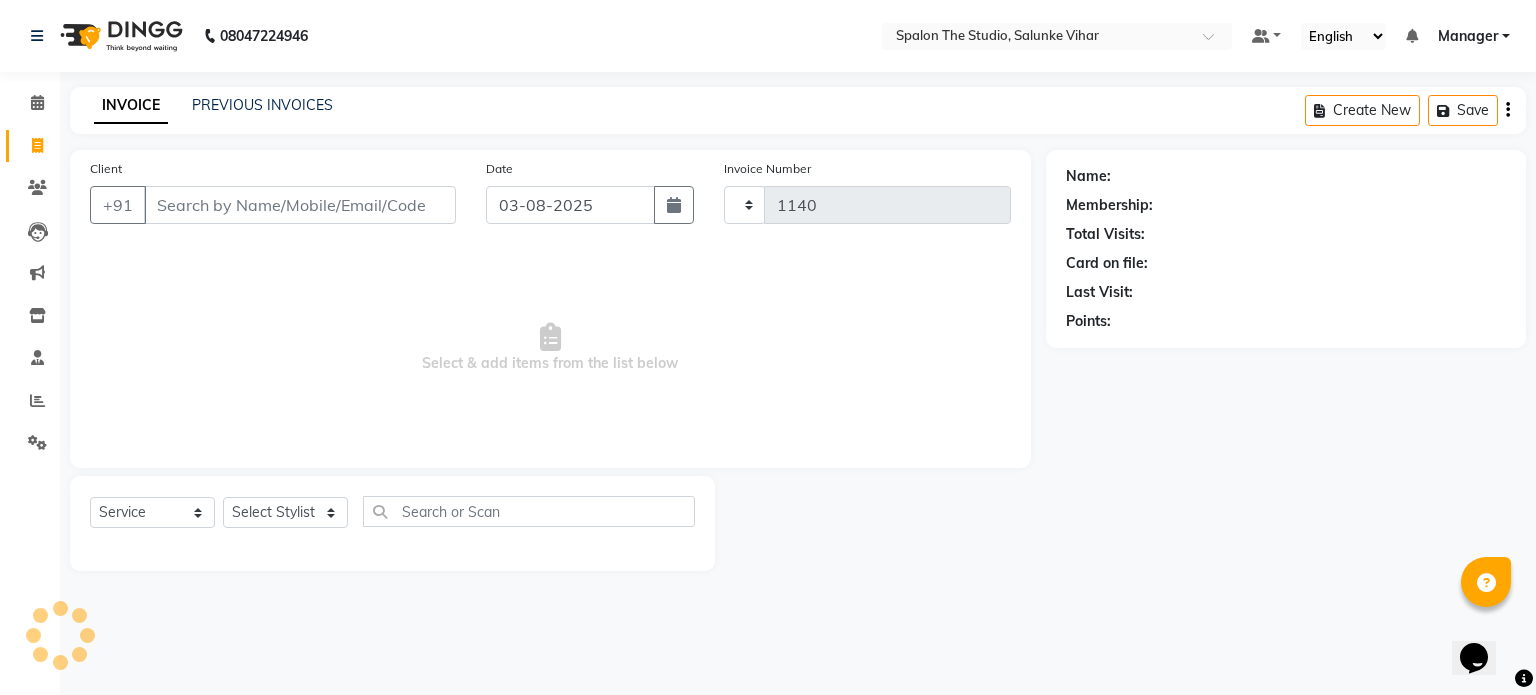 select on "903" 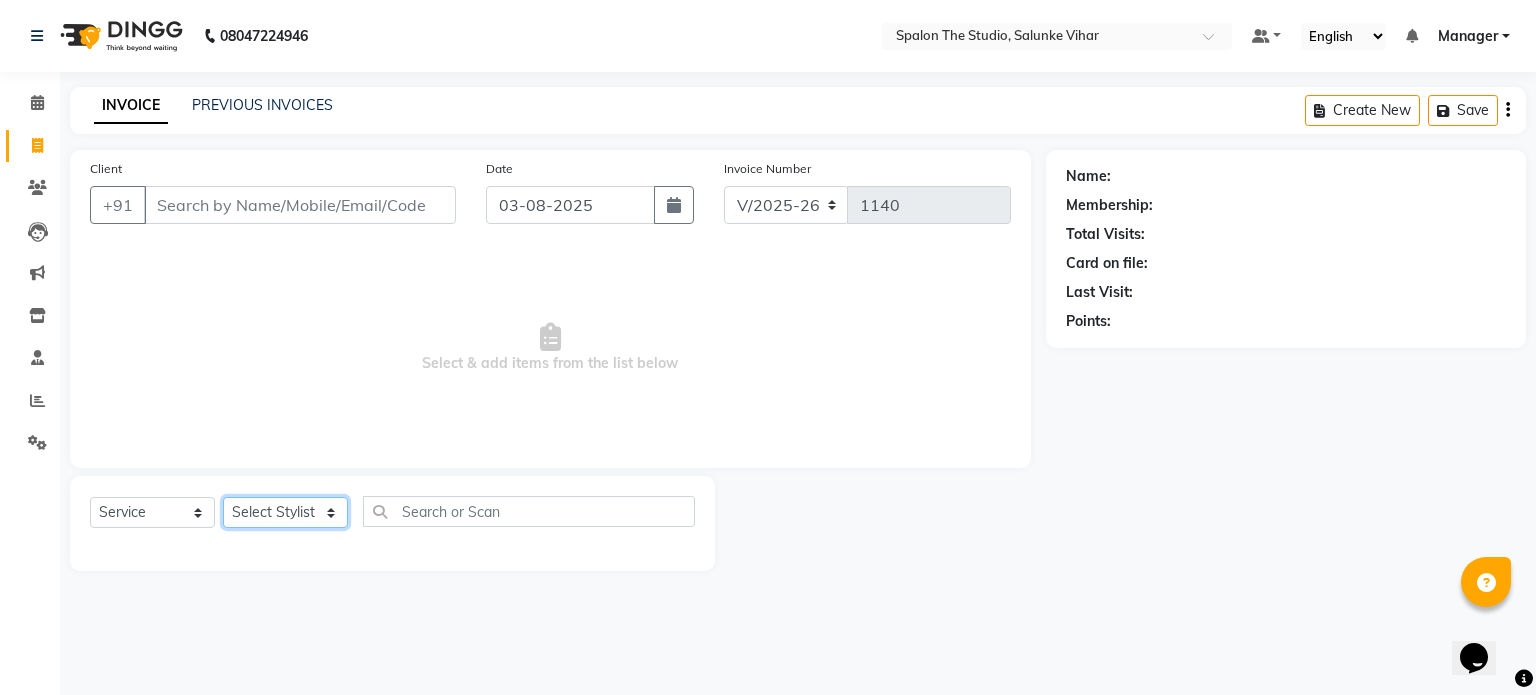 click on "Services Stylist Service Qty Price Disc Total Action [STYLIST_NAME] Botox Treatment - Upto Midback 1 6608 0 F | 0 % 7797.44" 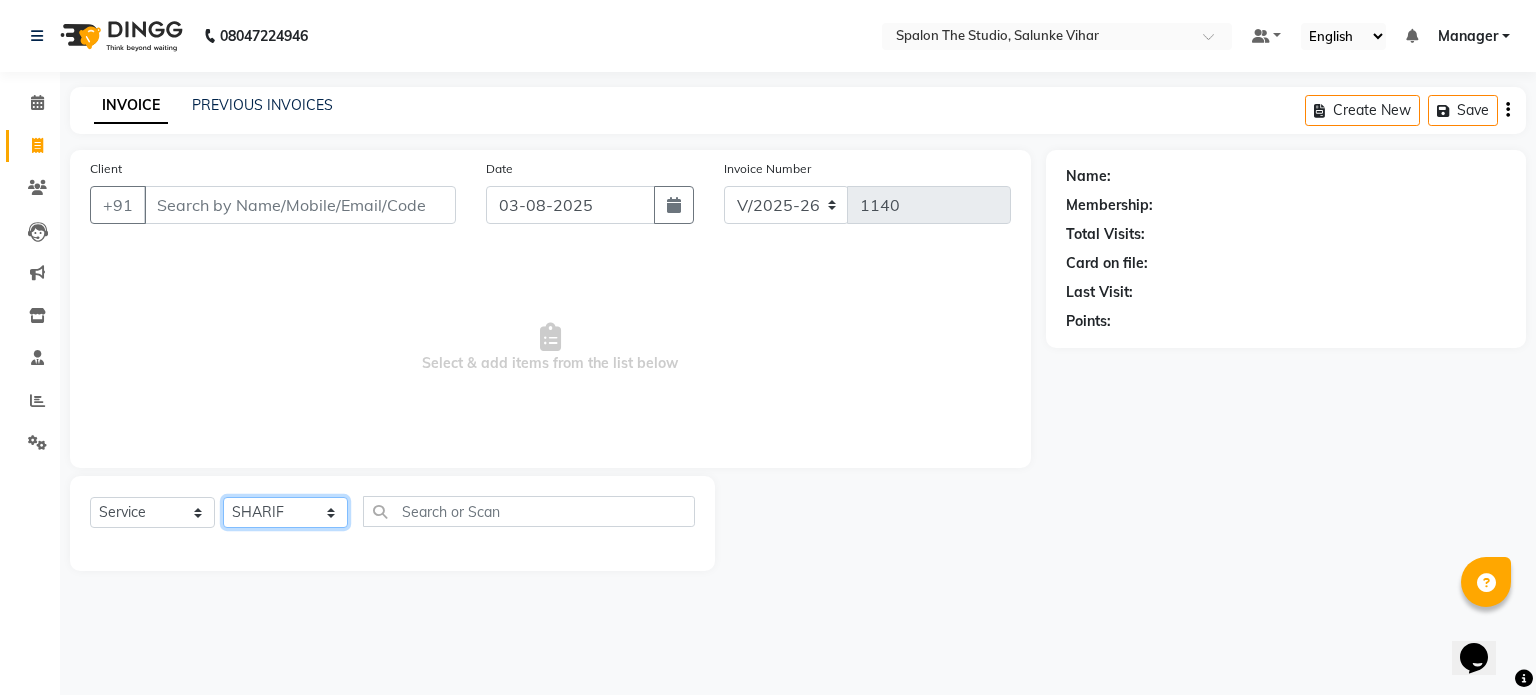 click on "Services Stylist Service Qty Price Disc Total Action [STYLIST_NAME] Botox Treatment - Upto Midback 1 6608 0 F | 0 % 7797.44" 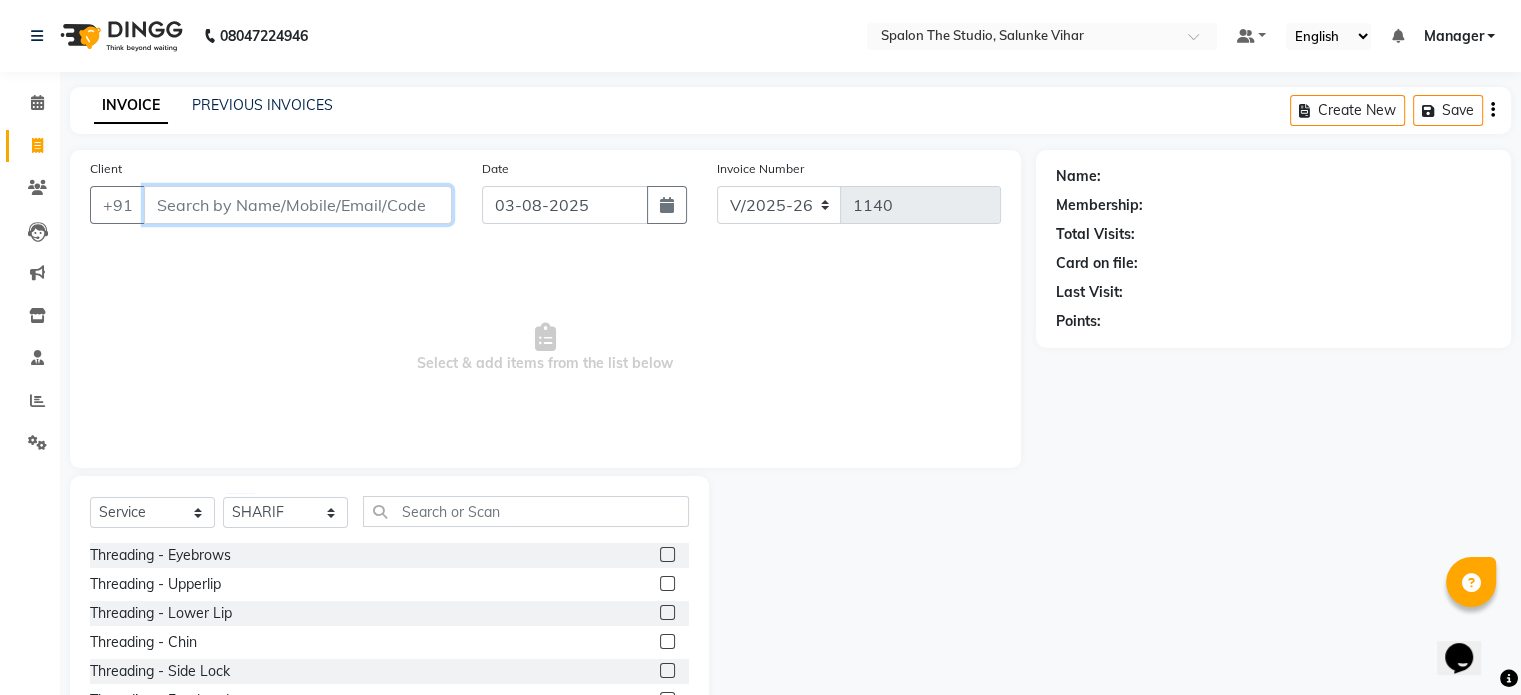 click on "Client" at bounding box center [298, 205] 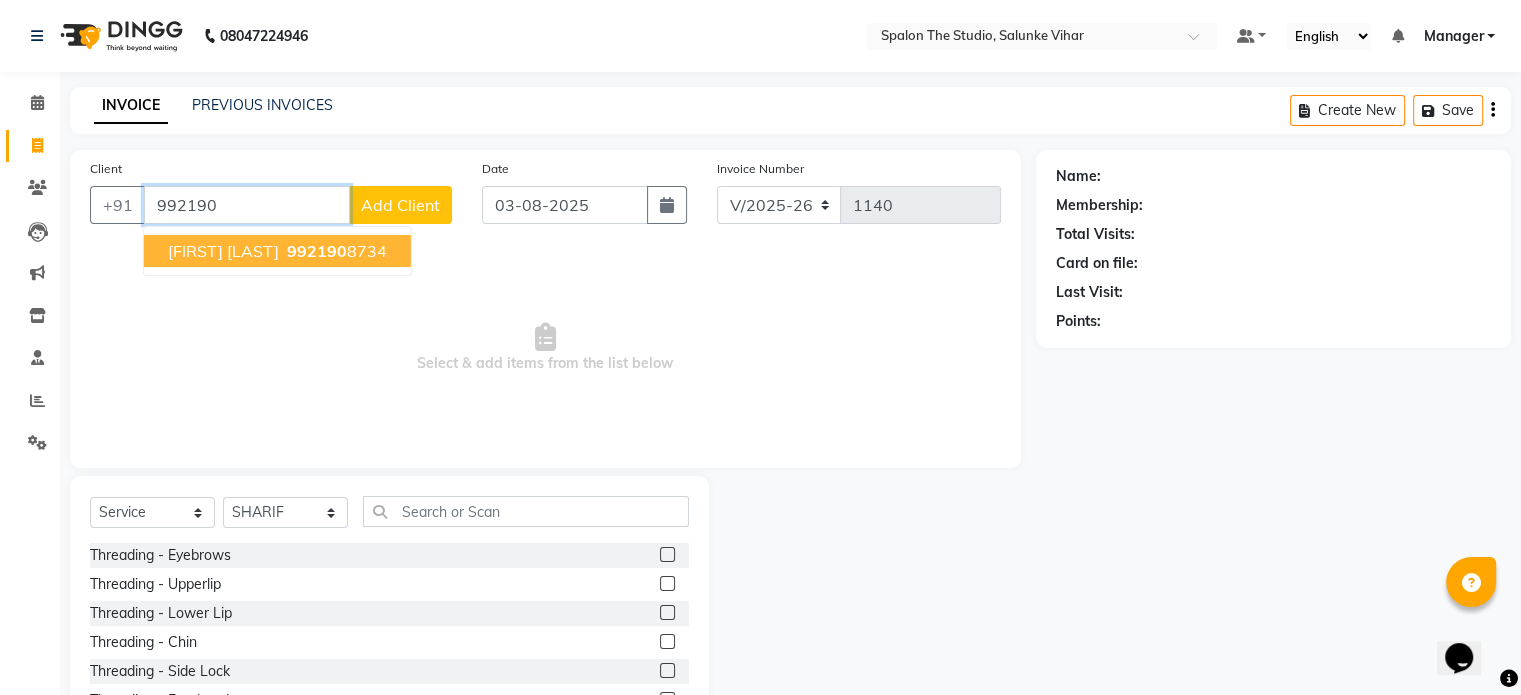 click on "[PHONE]" at bounding box center (335, 251) 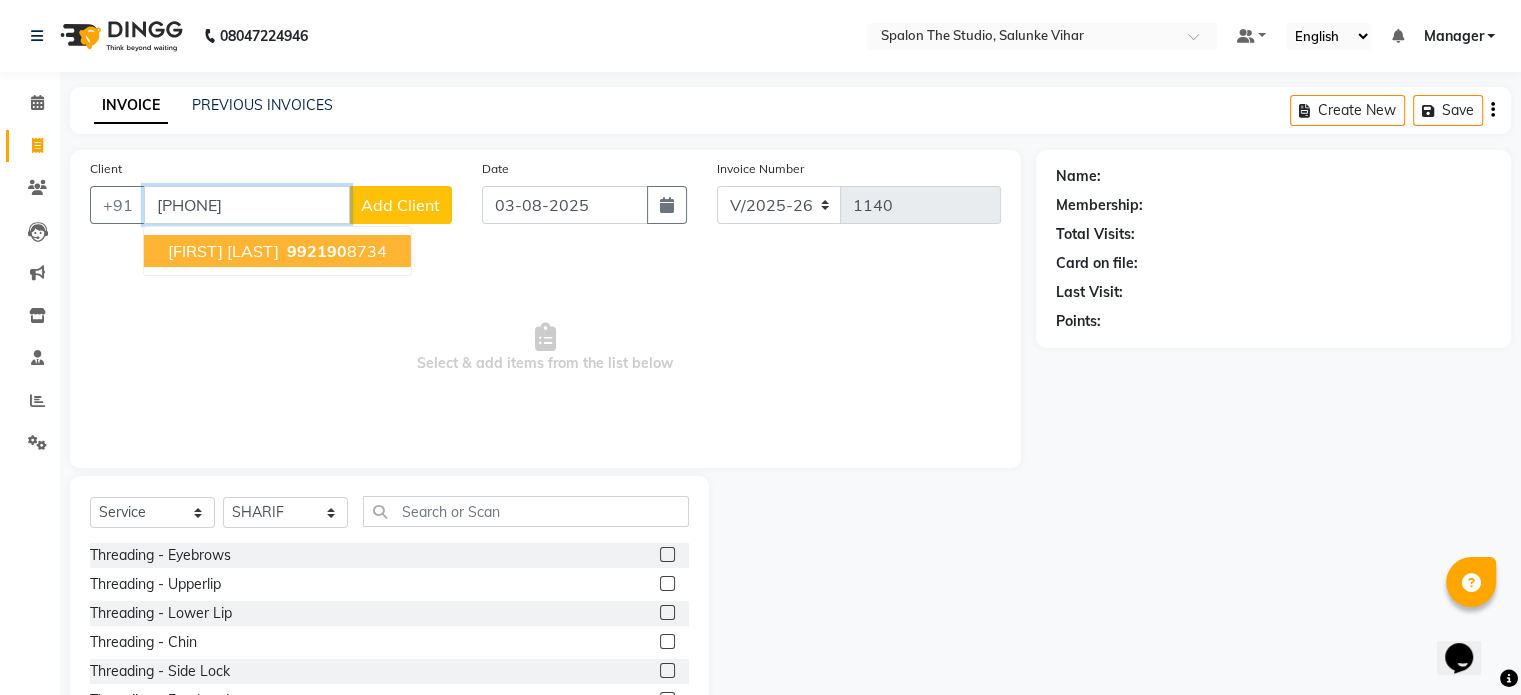 type on "[PHONE]" 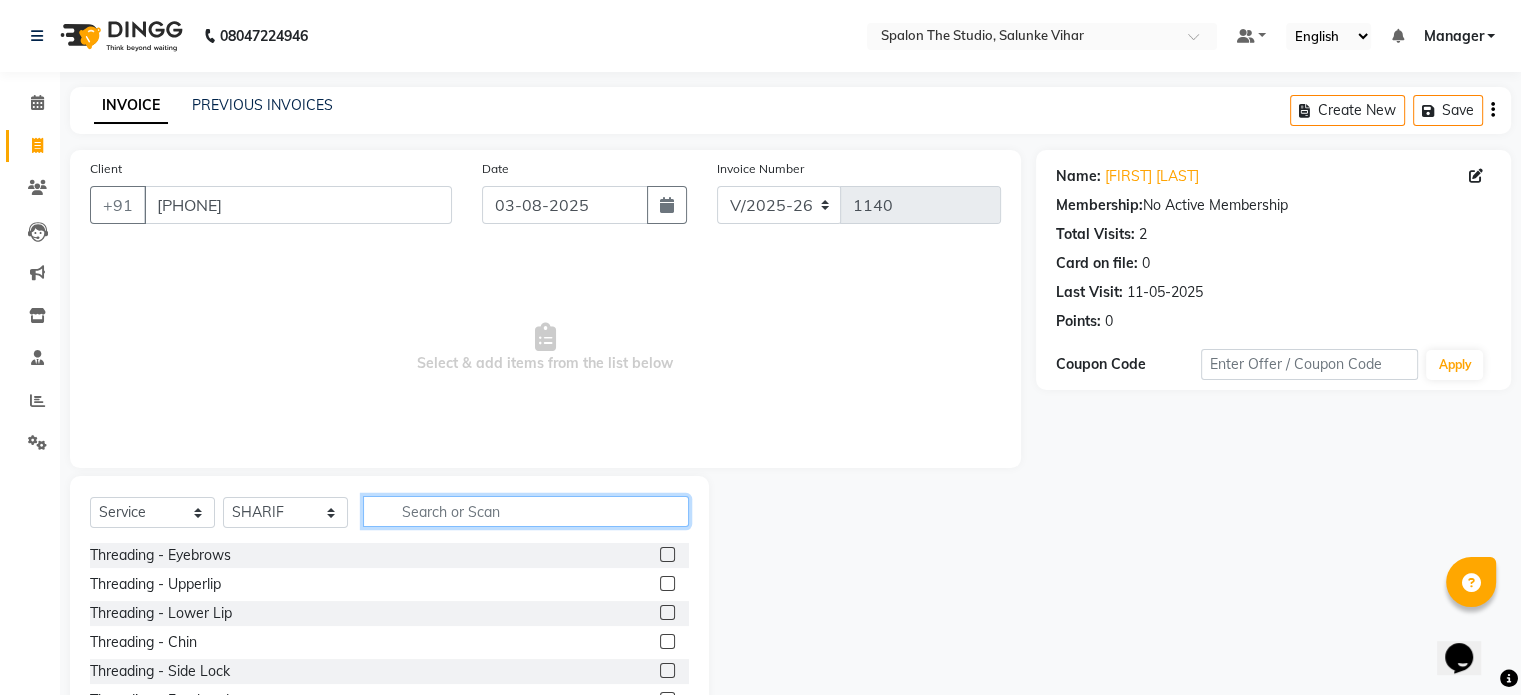 drag, startPoint x: 471, startPoint y: 526, endPoint x: 480, endPoint y: 511, distance: 17.492855 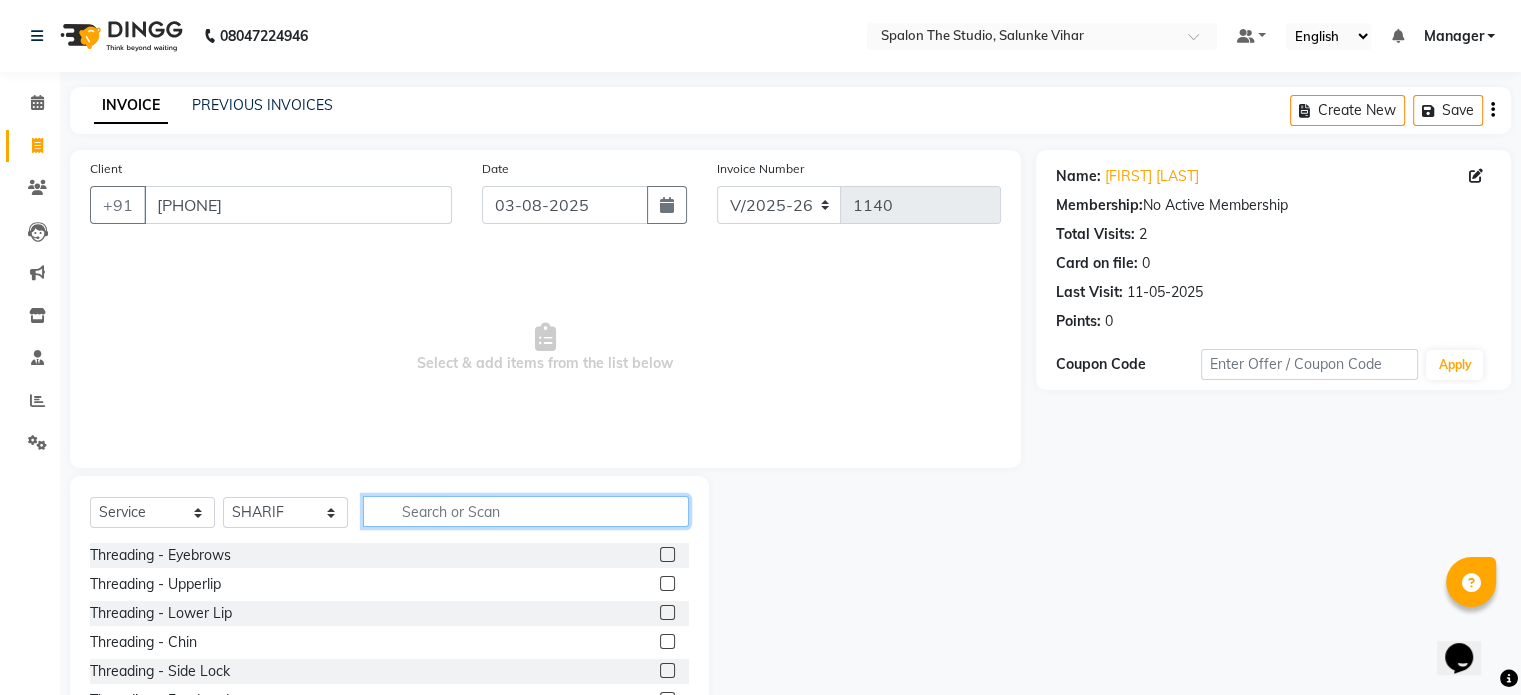 click 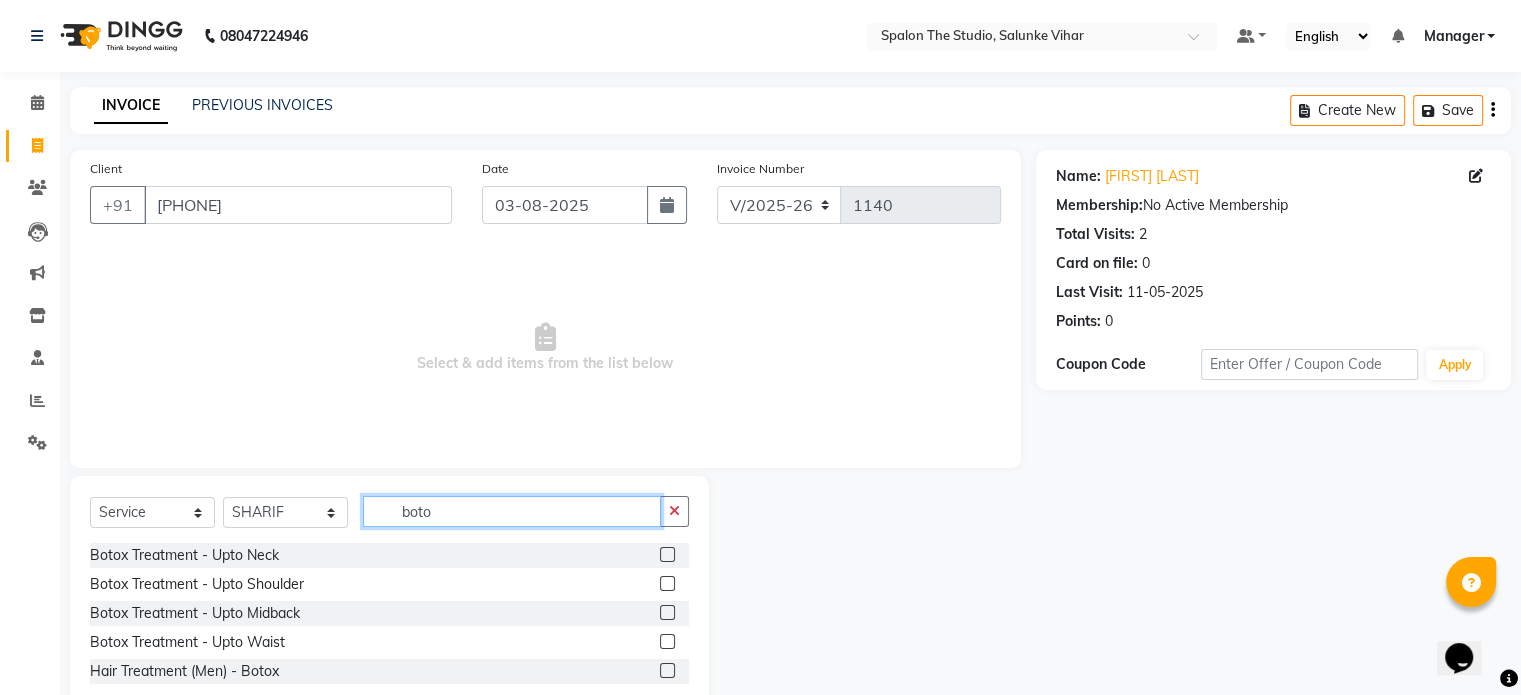 type on "boto" 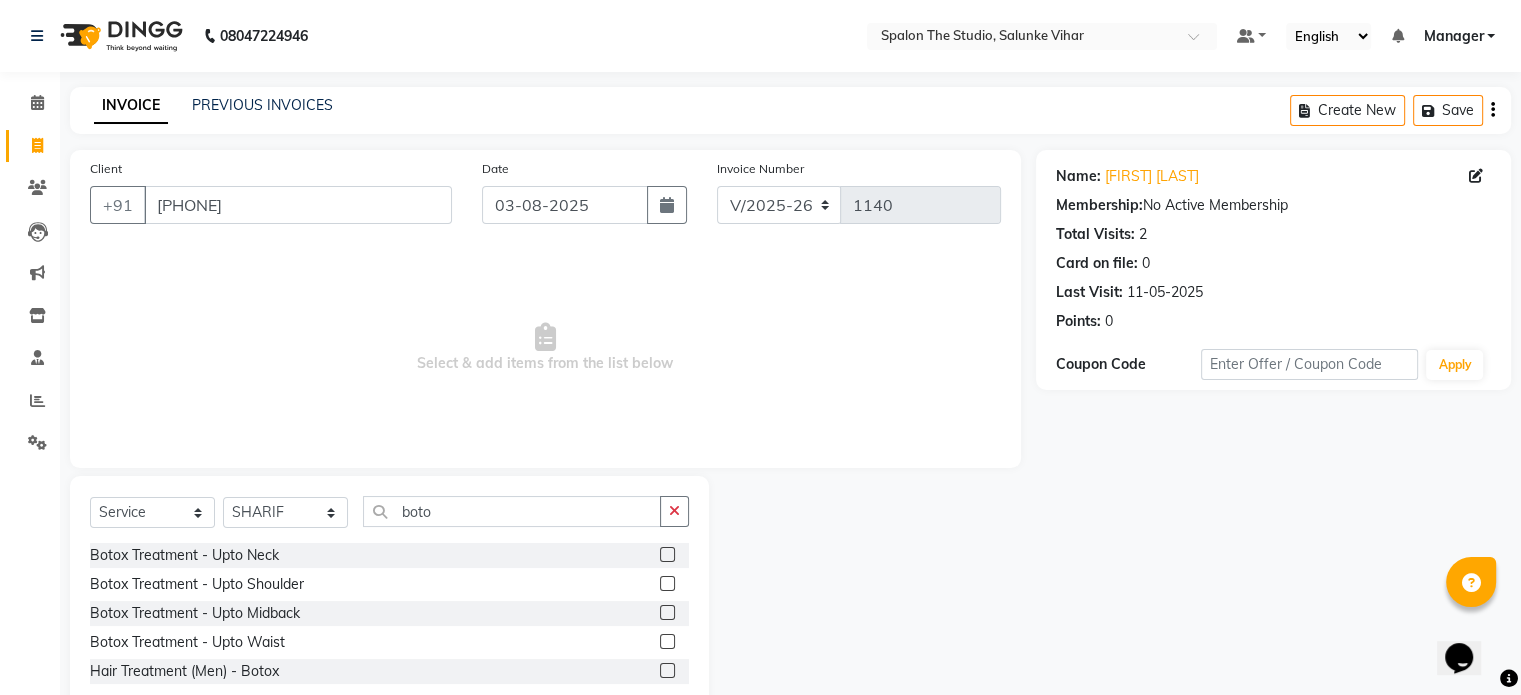 click 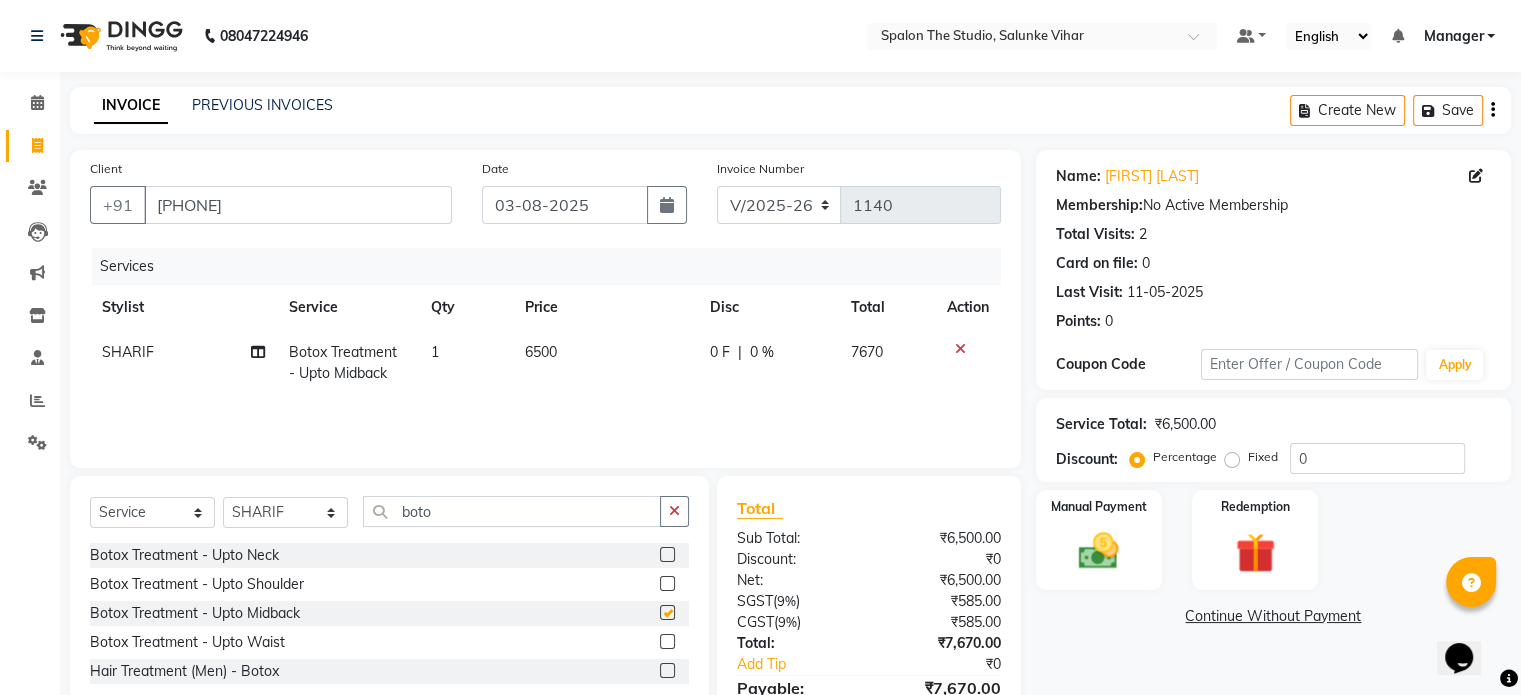 checkbox on "false" 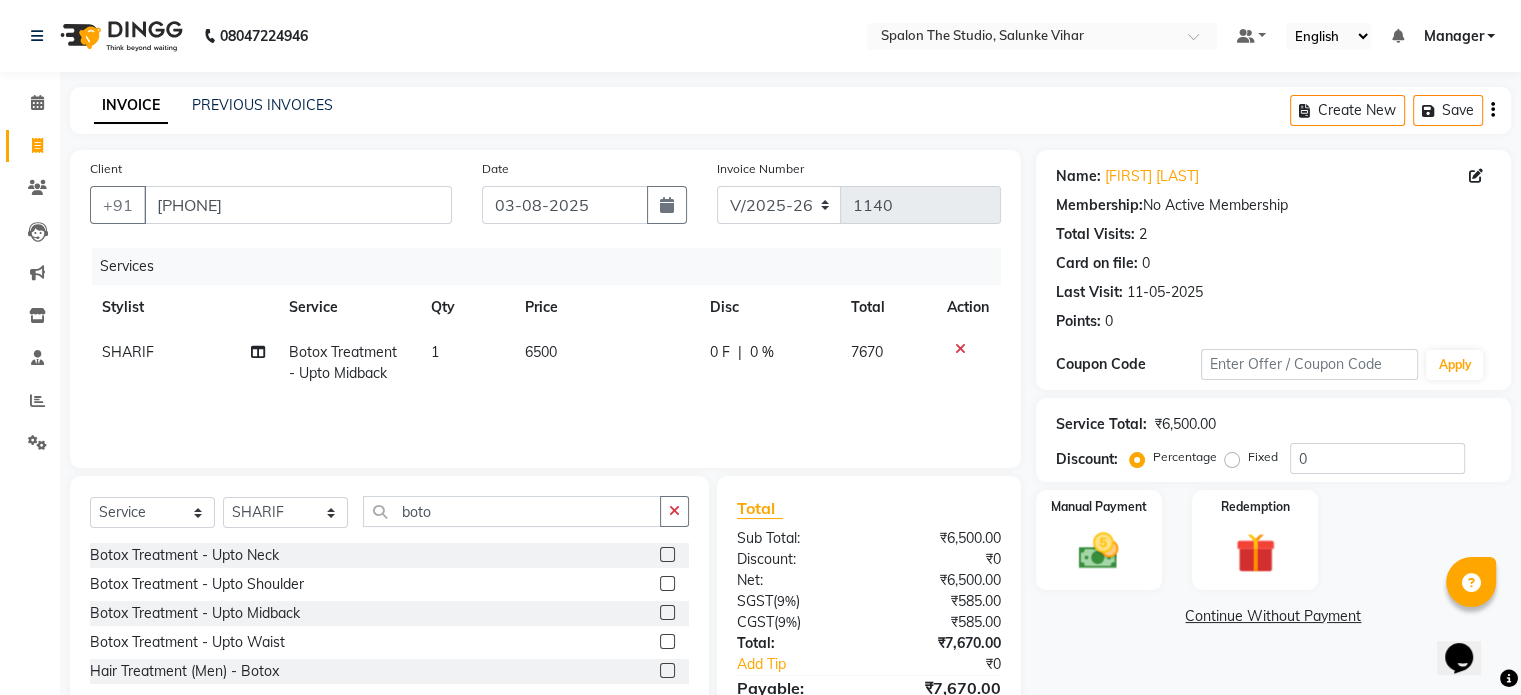 click on "6500" 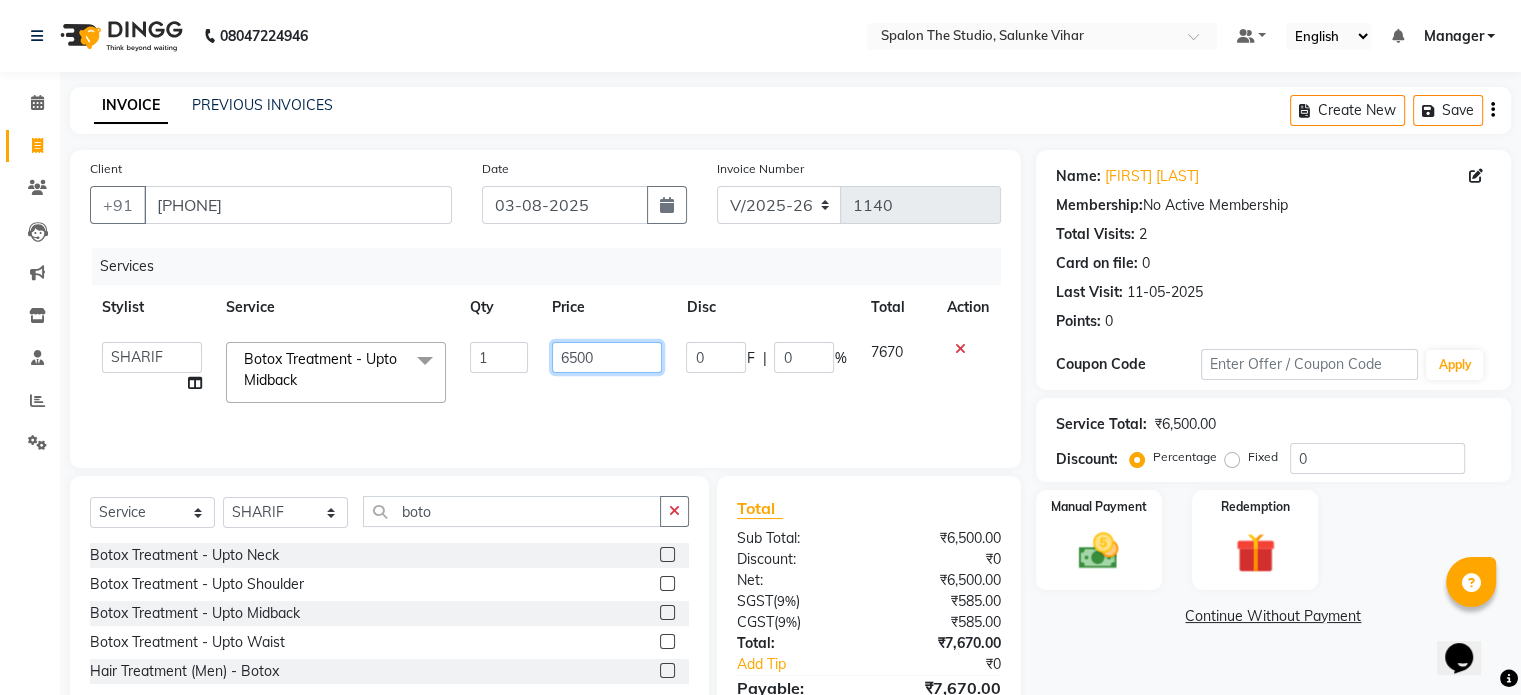 click on "6500" 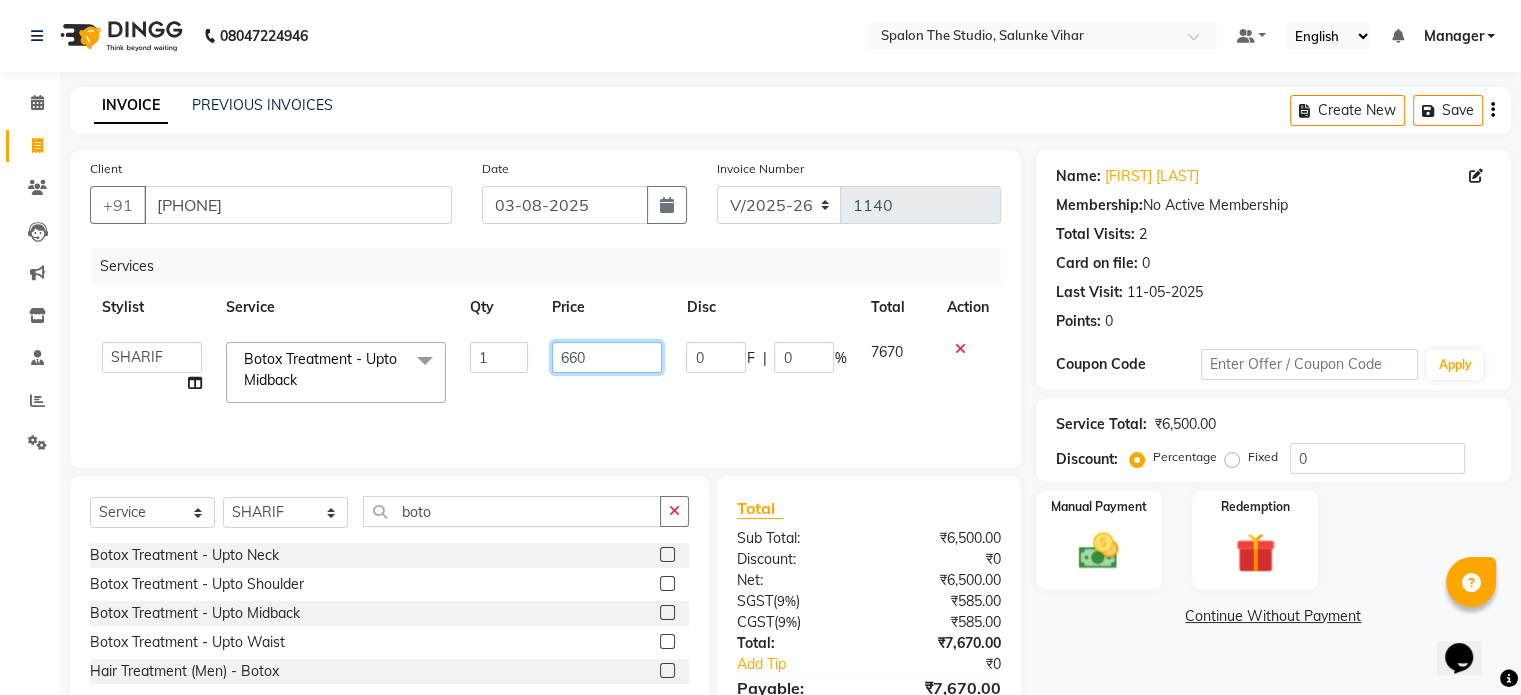 type on "6608" 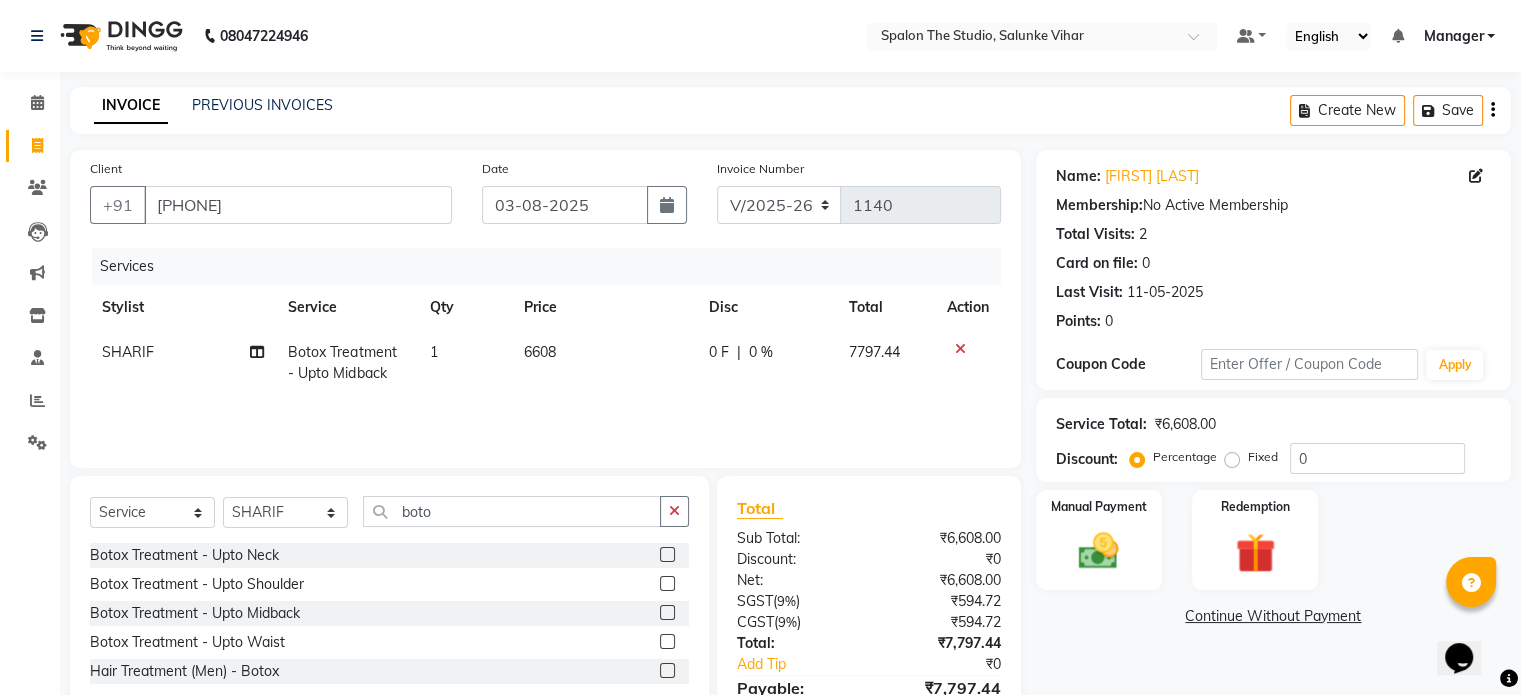 click on "Services Stylist Service Qty Price Disc Total Action [STYLIST_NAME] Botox Treatment - Upto Midback 1 6608 0 F | 0 % [PRICE]" 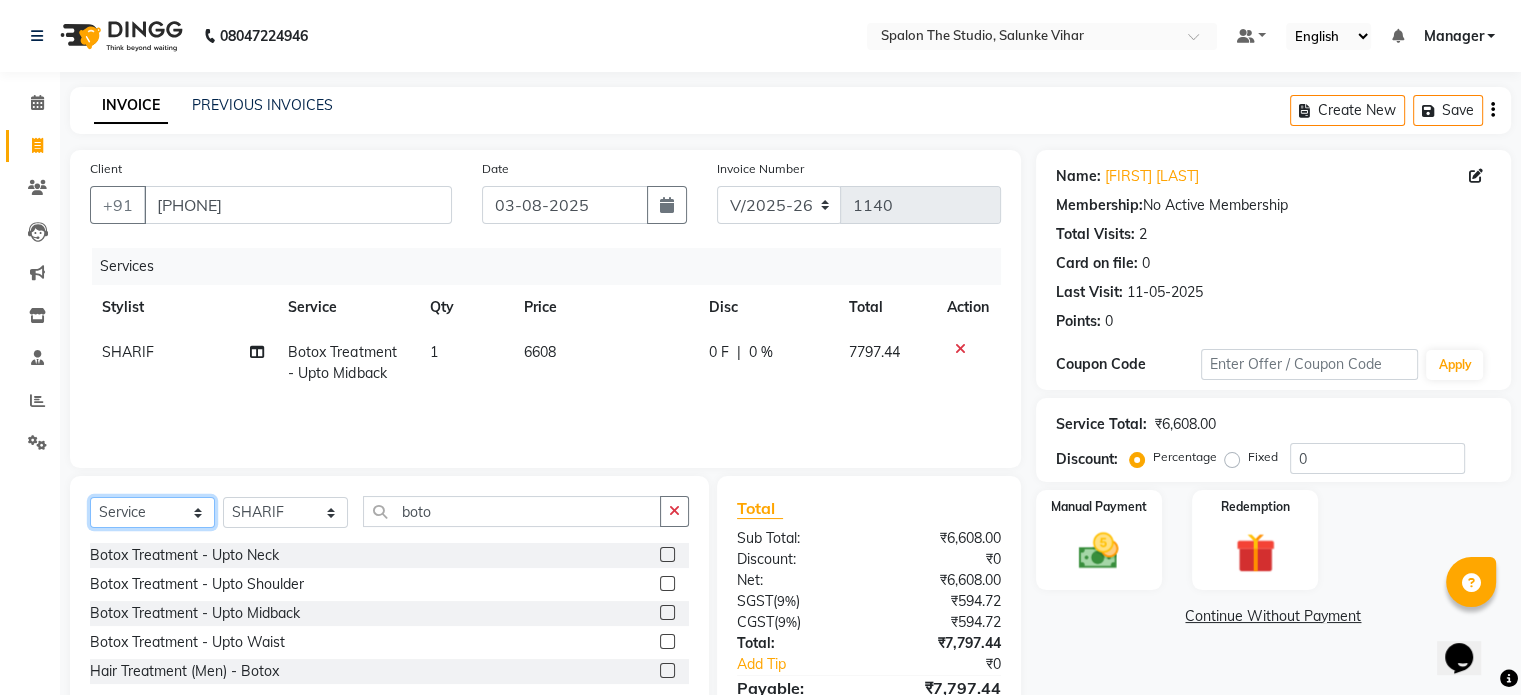 click on "Select  Service  Product  Membership  Package Voucher Prepaid Gift Card" 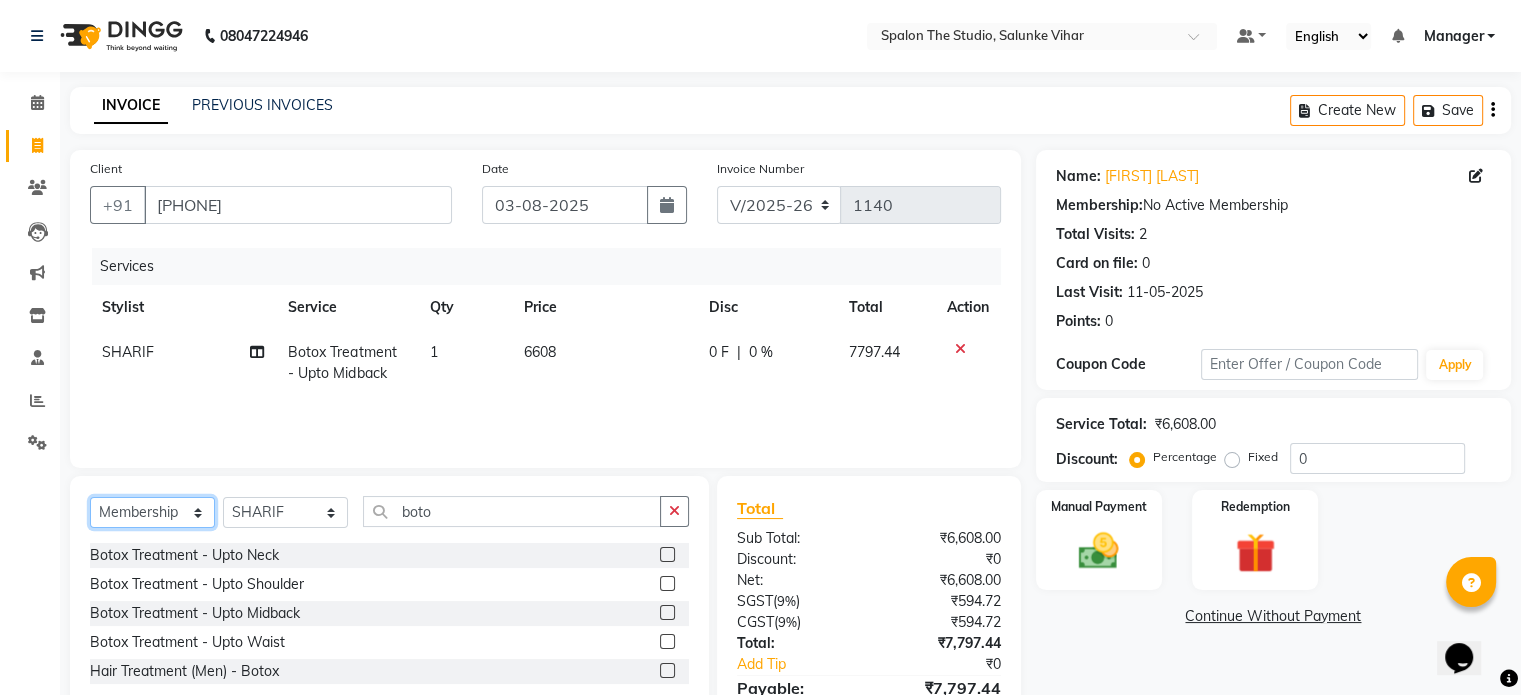 click on "Select  Service  Product  Membership  Package Voucher Prepaid Gift Card" 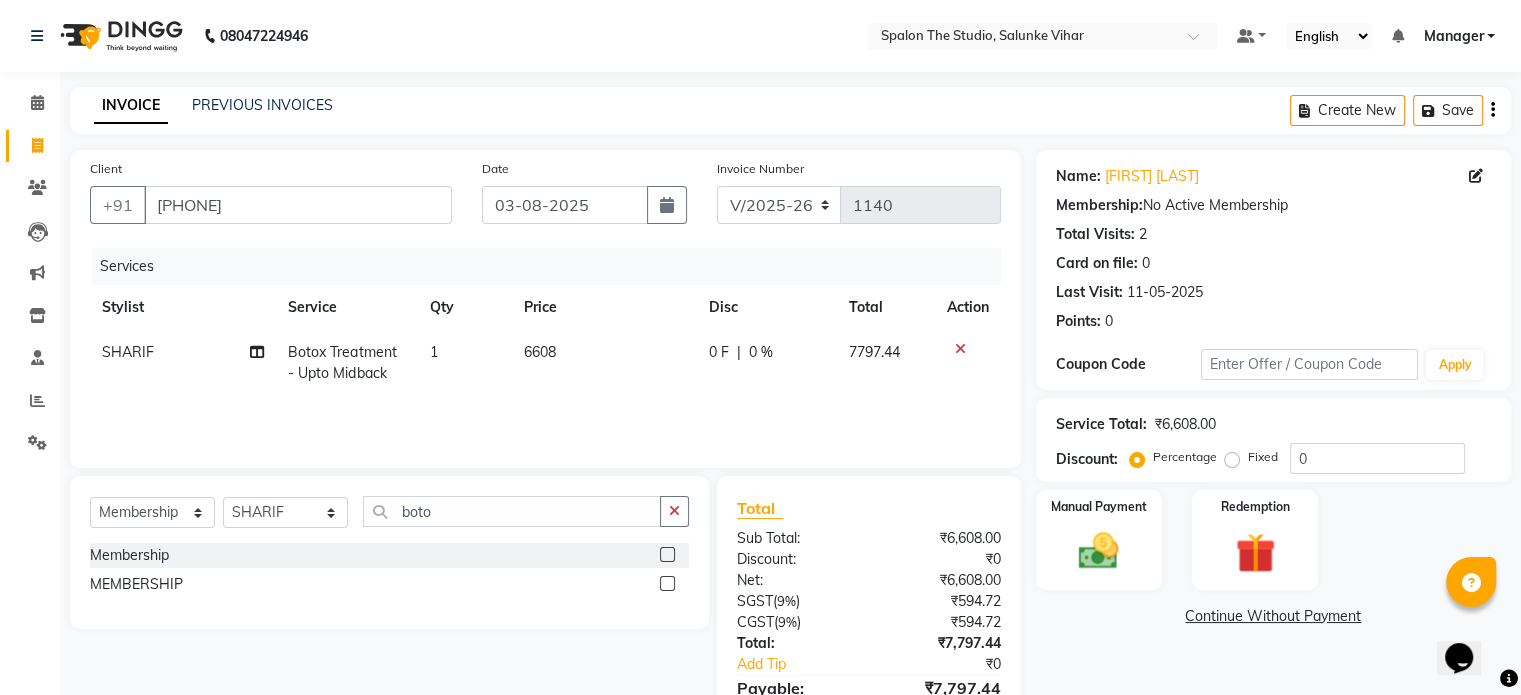 click 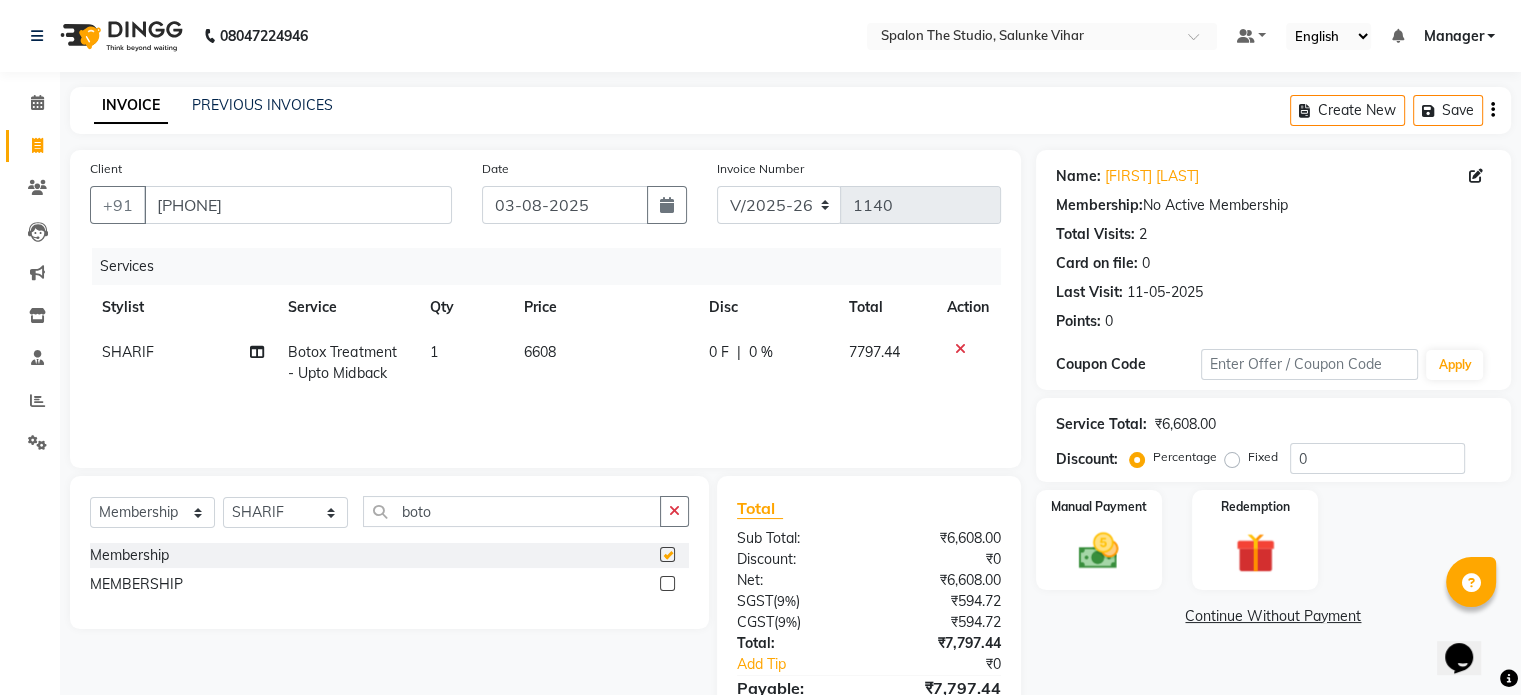 select on "select" 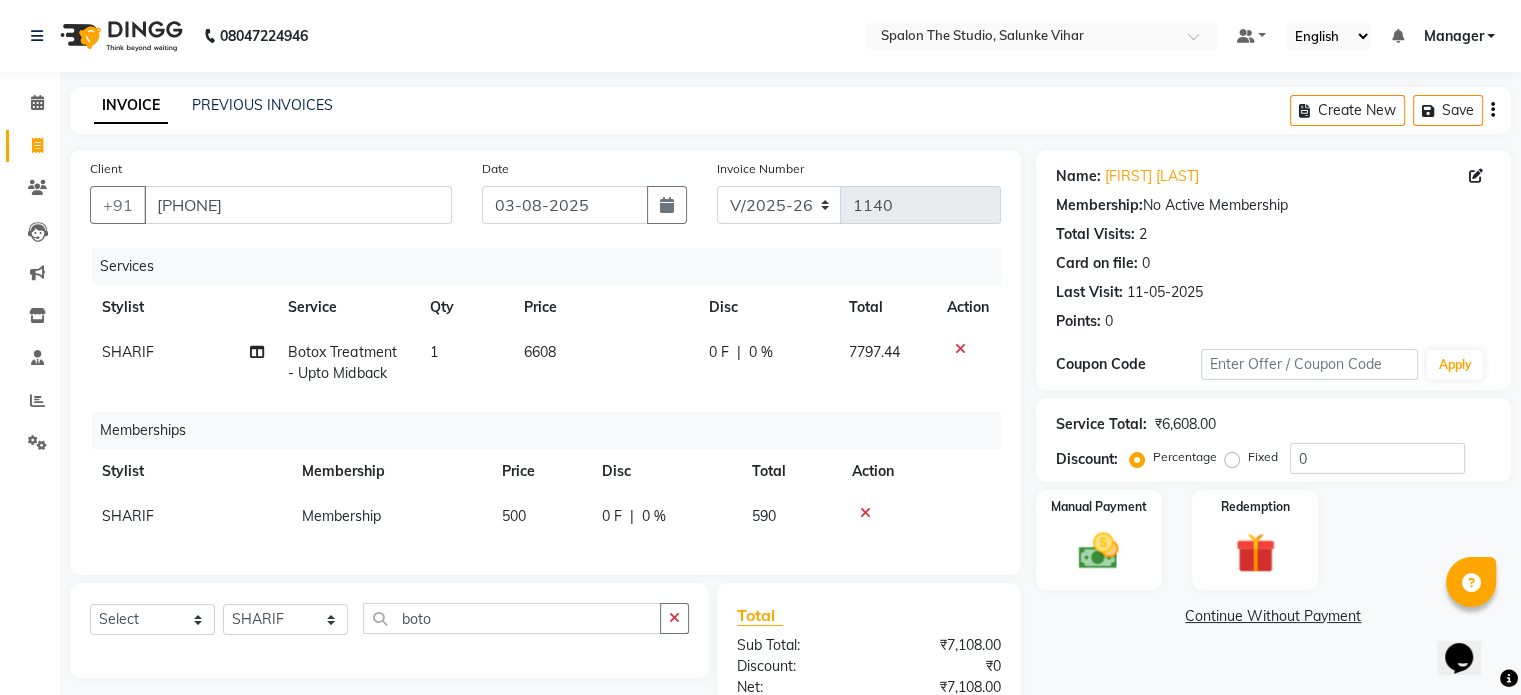 scroll, scrollTop: 200, scrollLeft: 0, axis: vertical 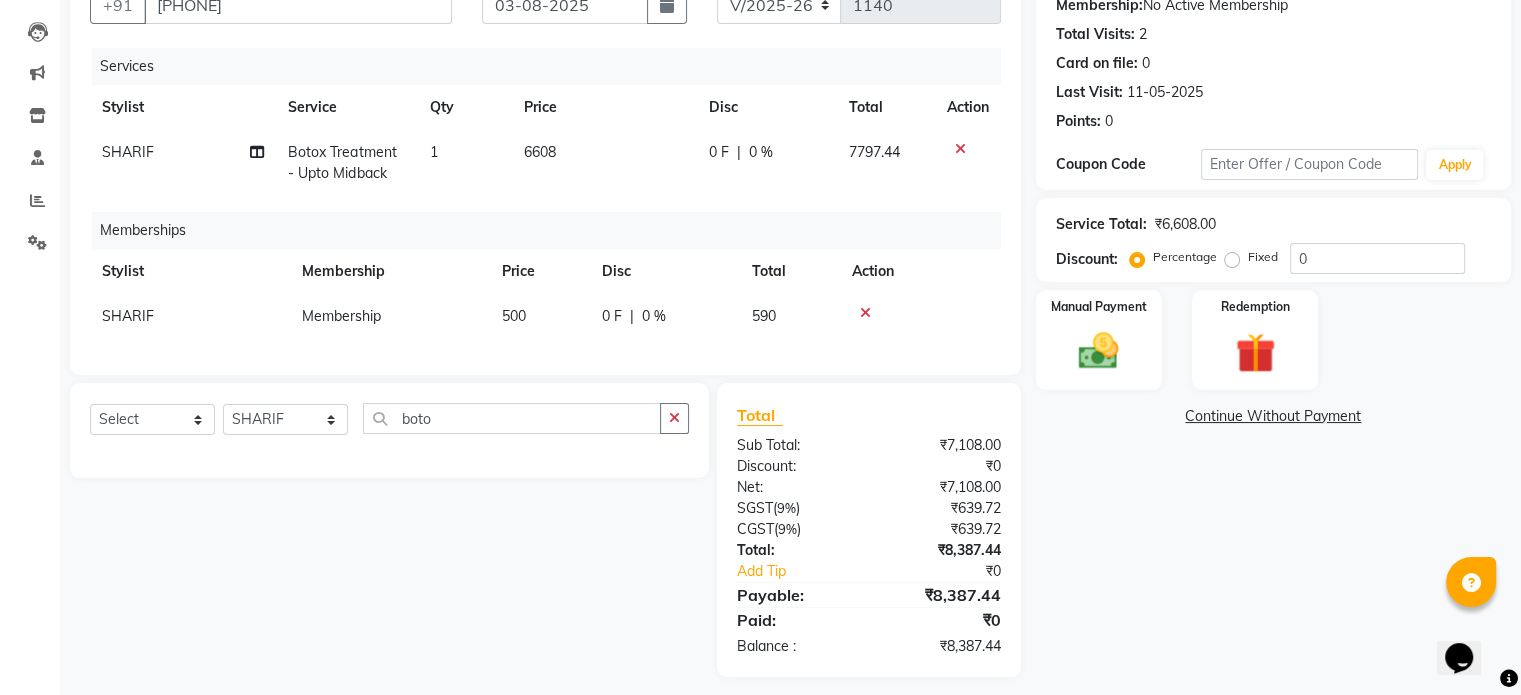 click on "6608" 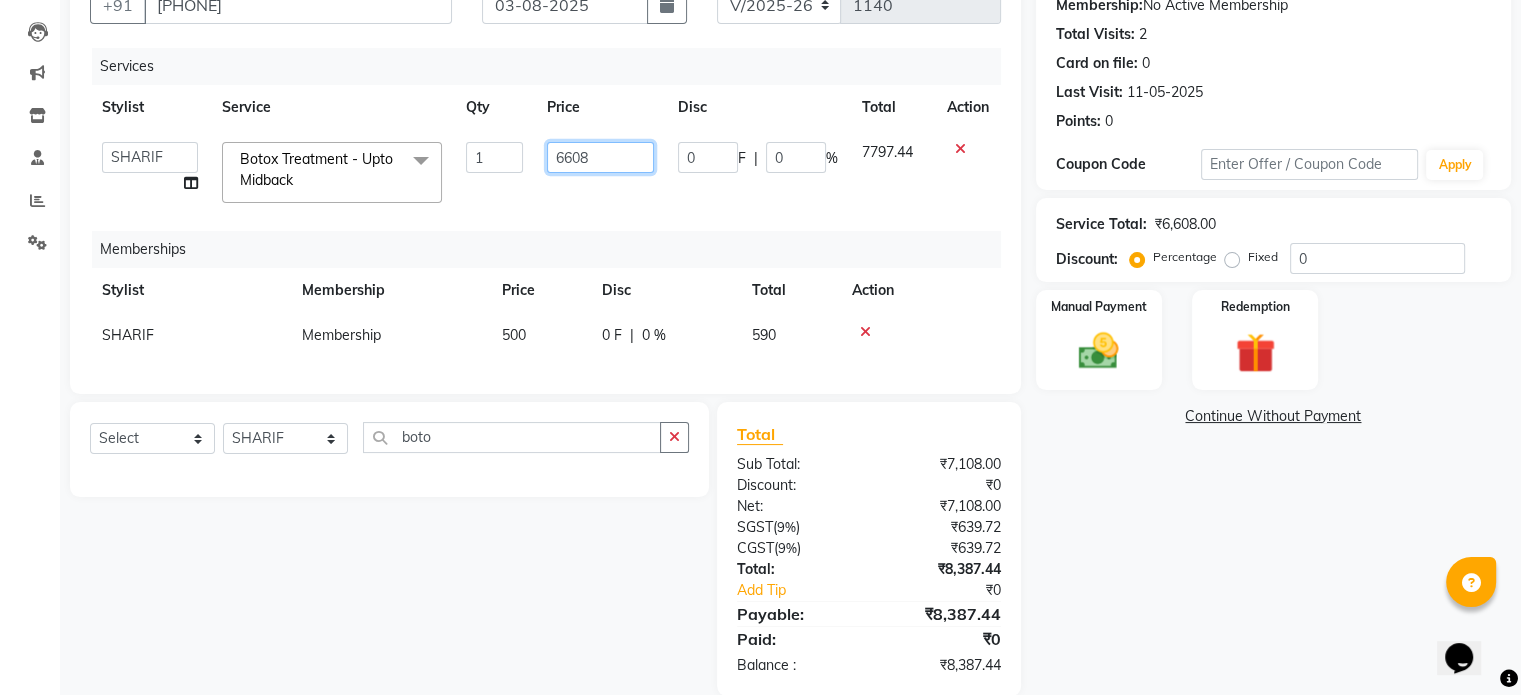 click on "6608" 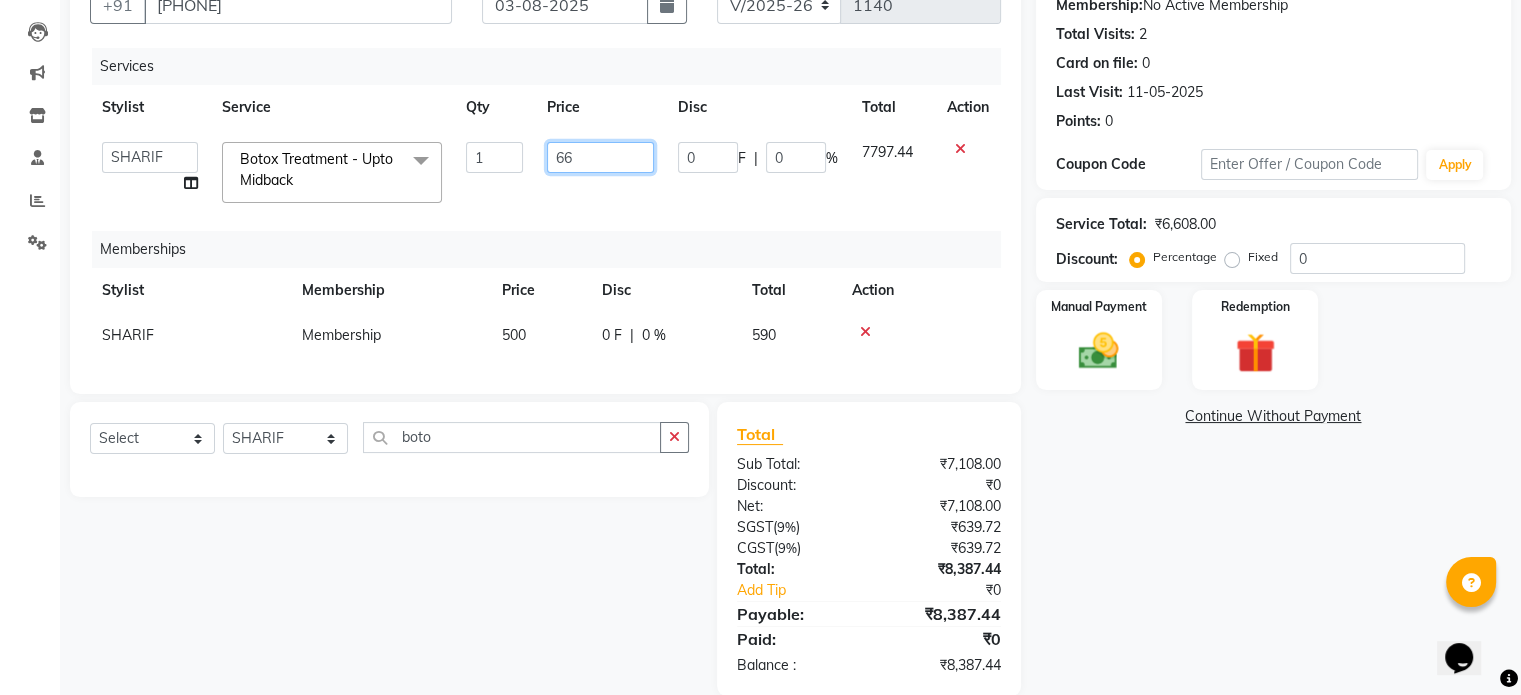 type on "6" 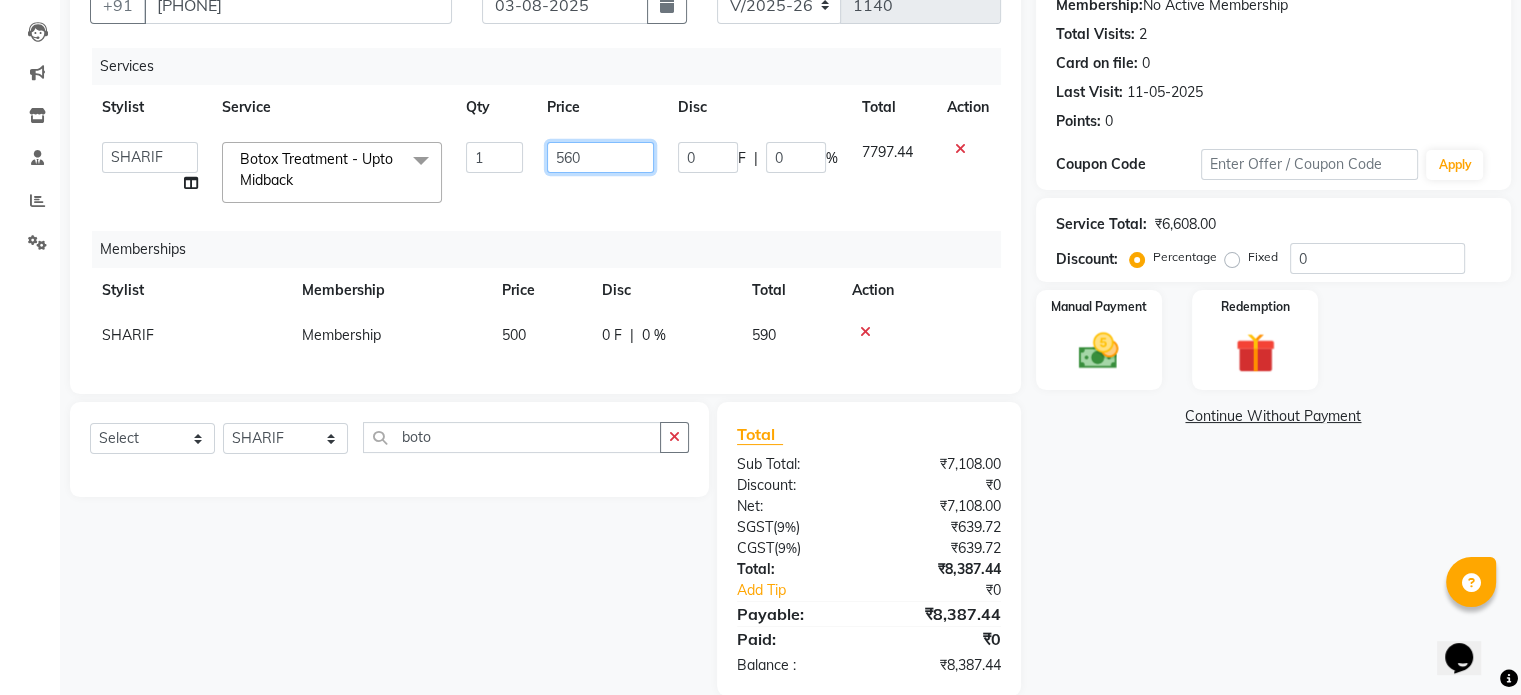 type on "5600" 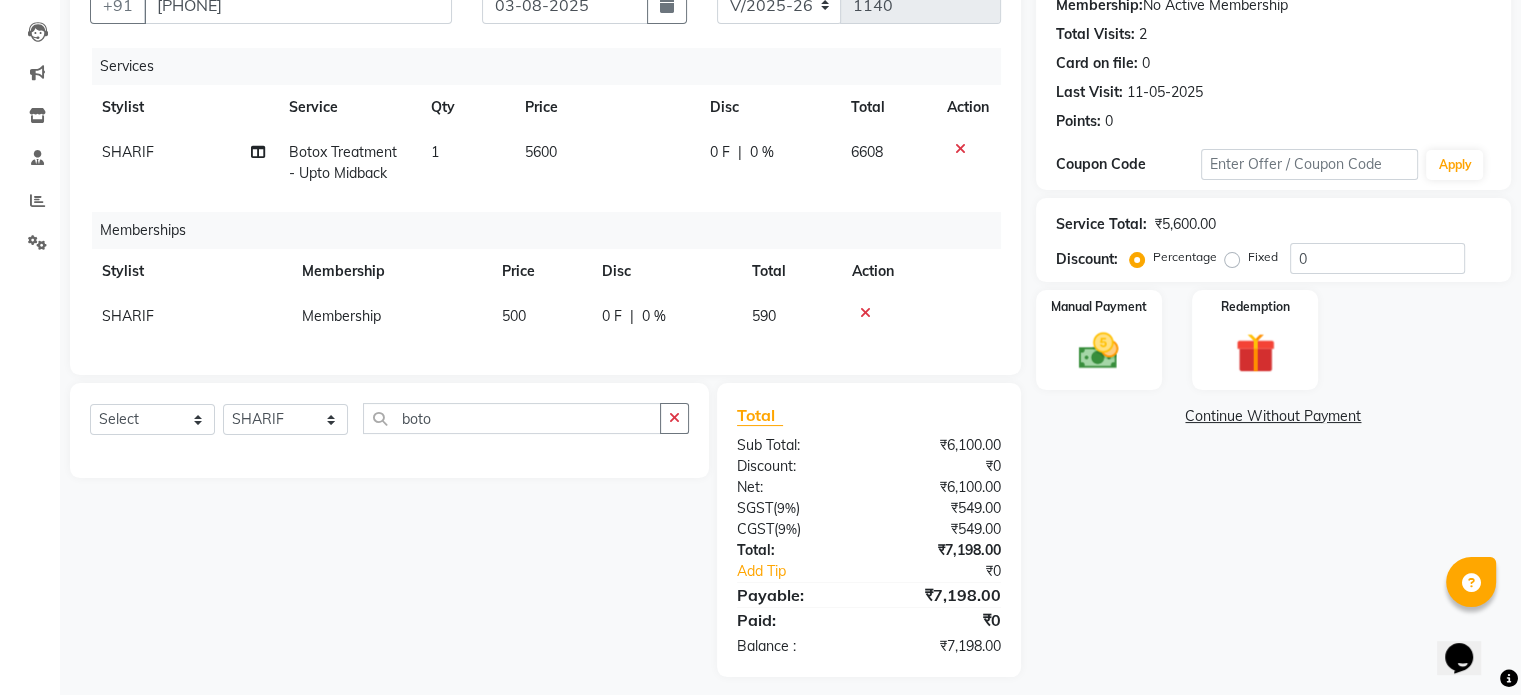 click on "5600" 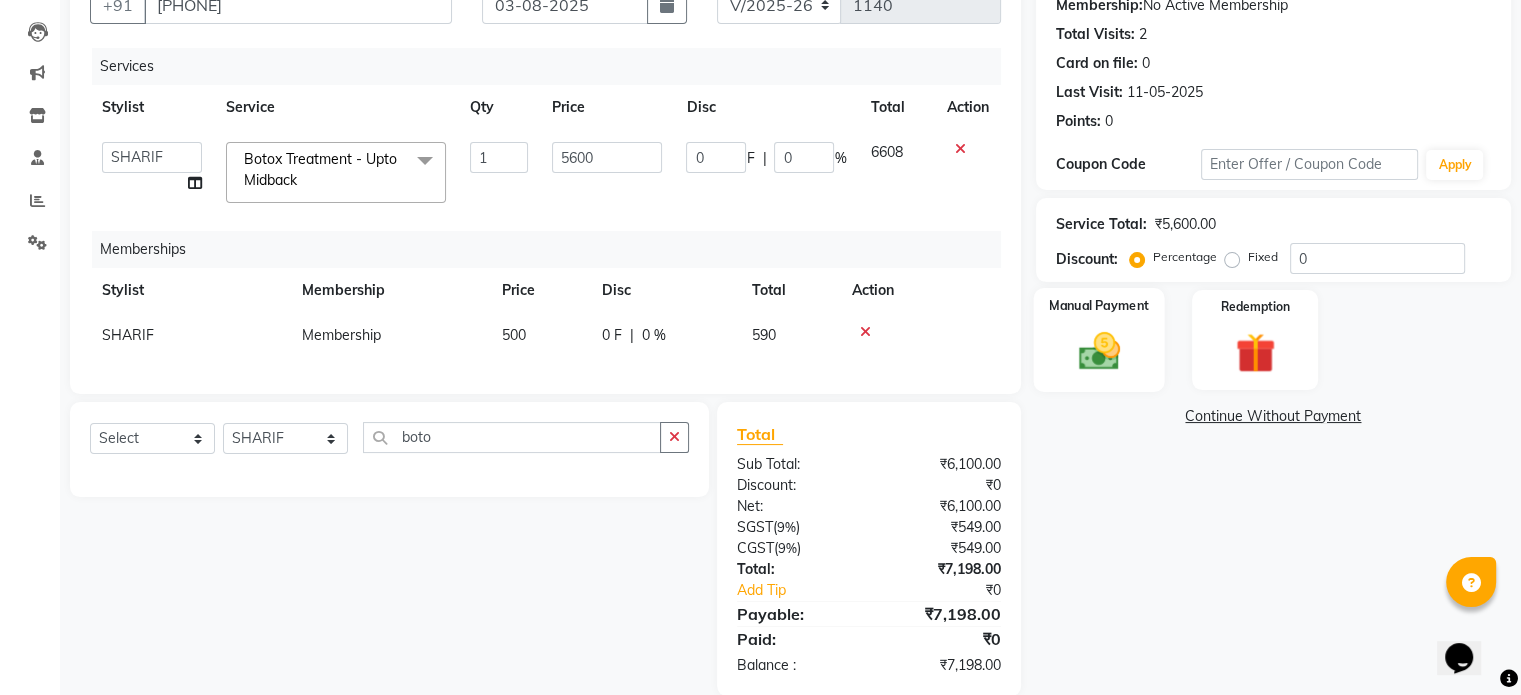 click 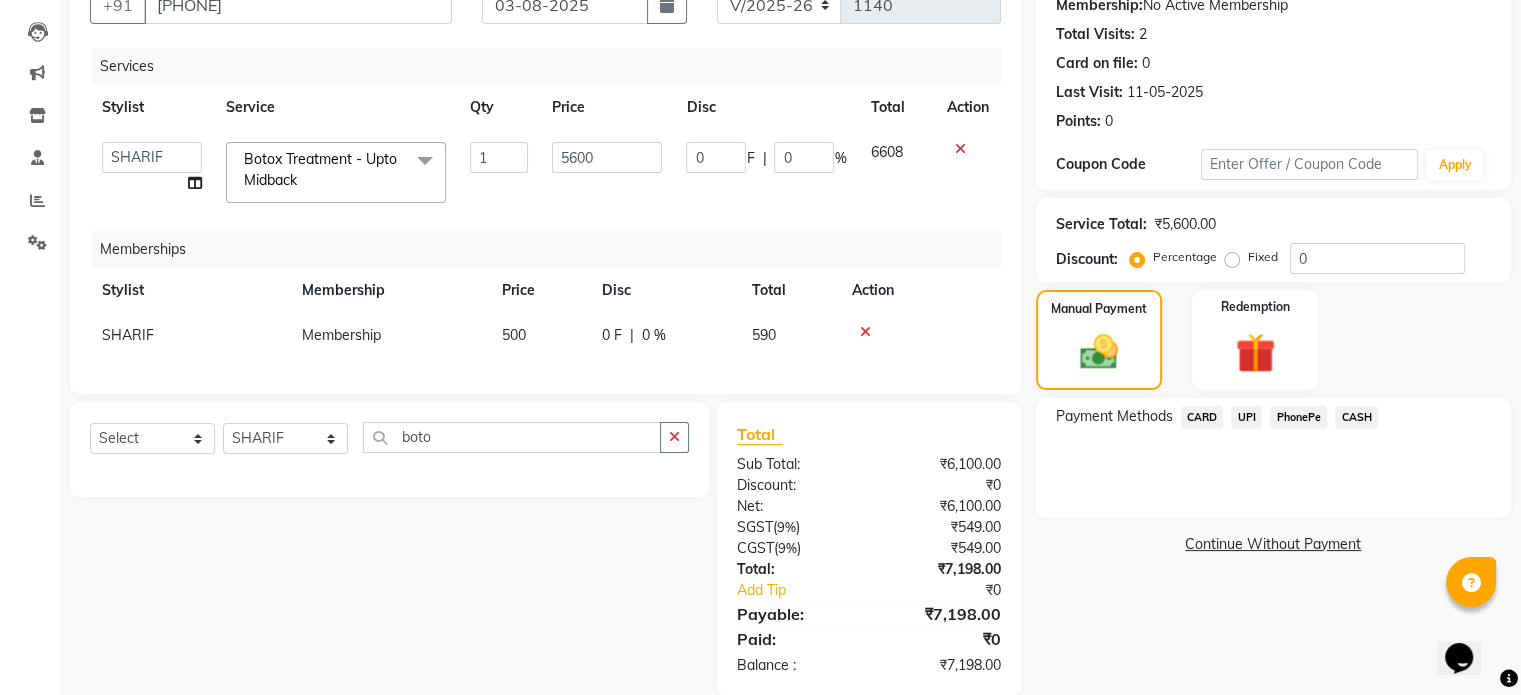 click on "UPI" 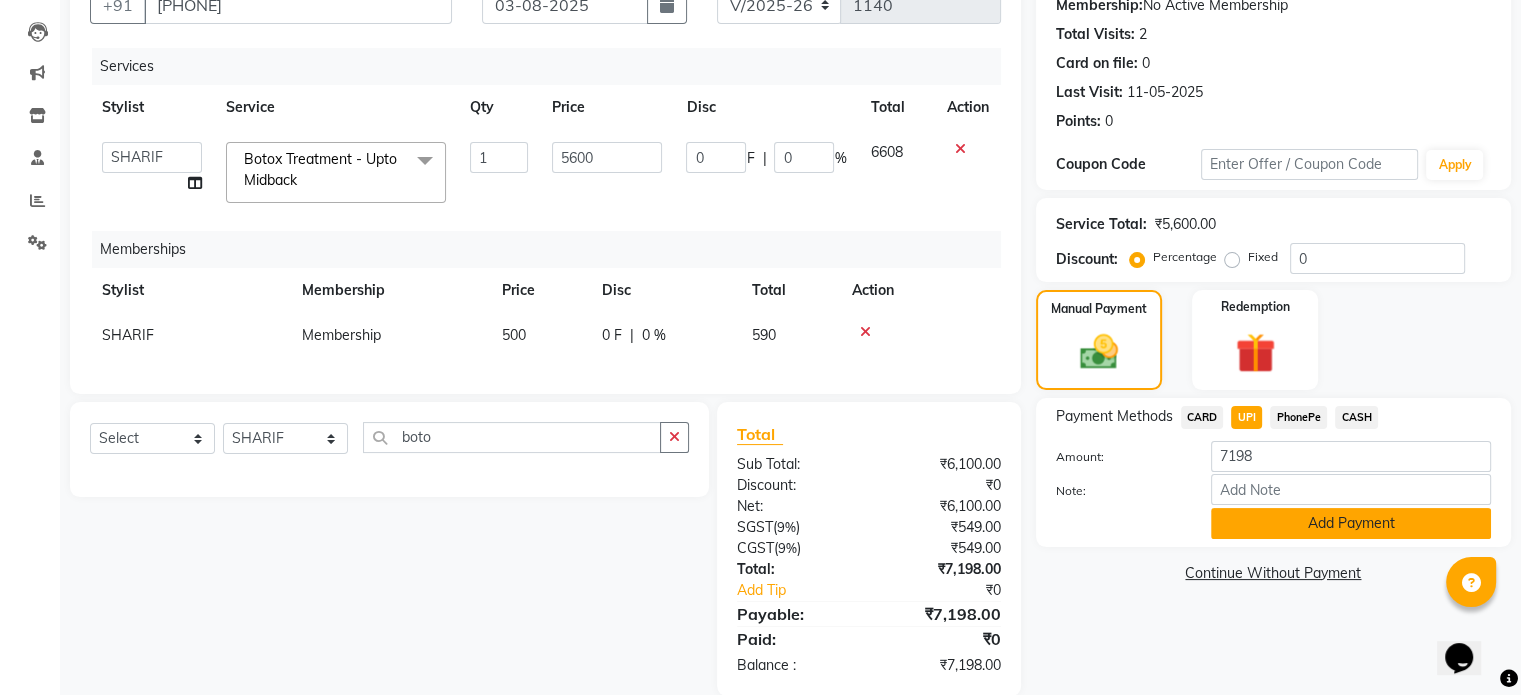 click on "Add Payment" 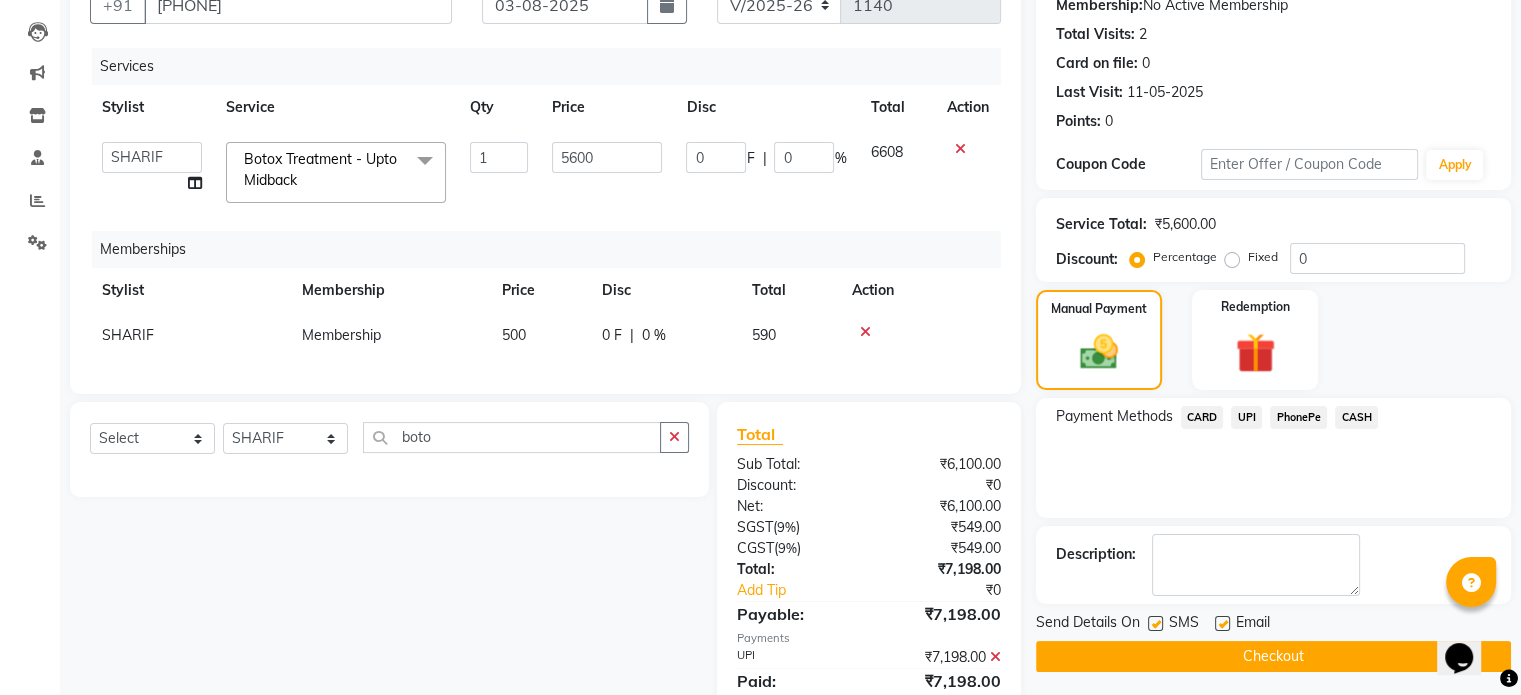 click on "Checkout" 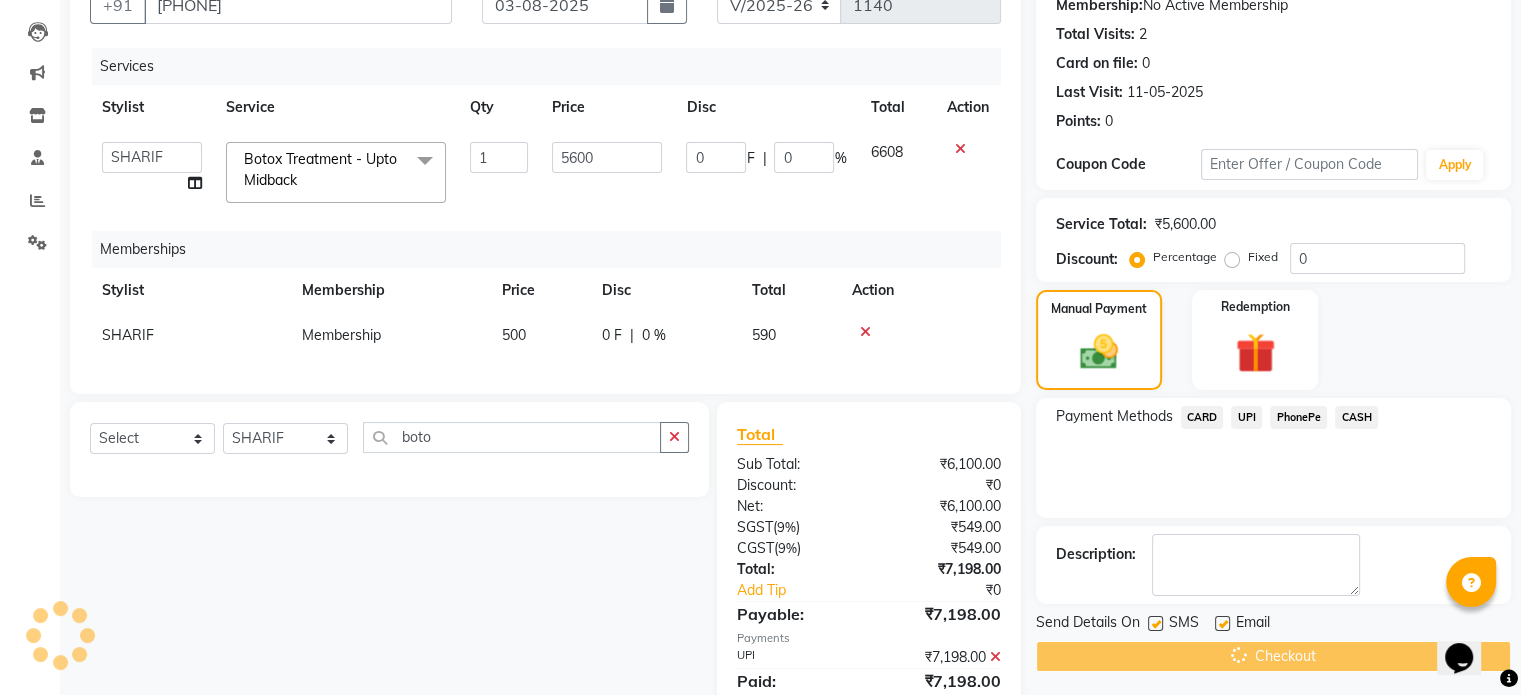 scroll, scrollTop: 288, scrollLeft: 0, axis: vertical 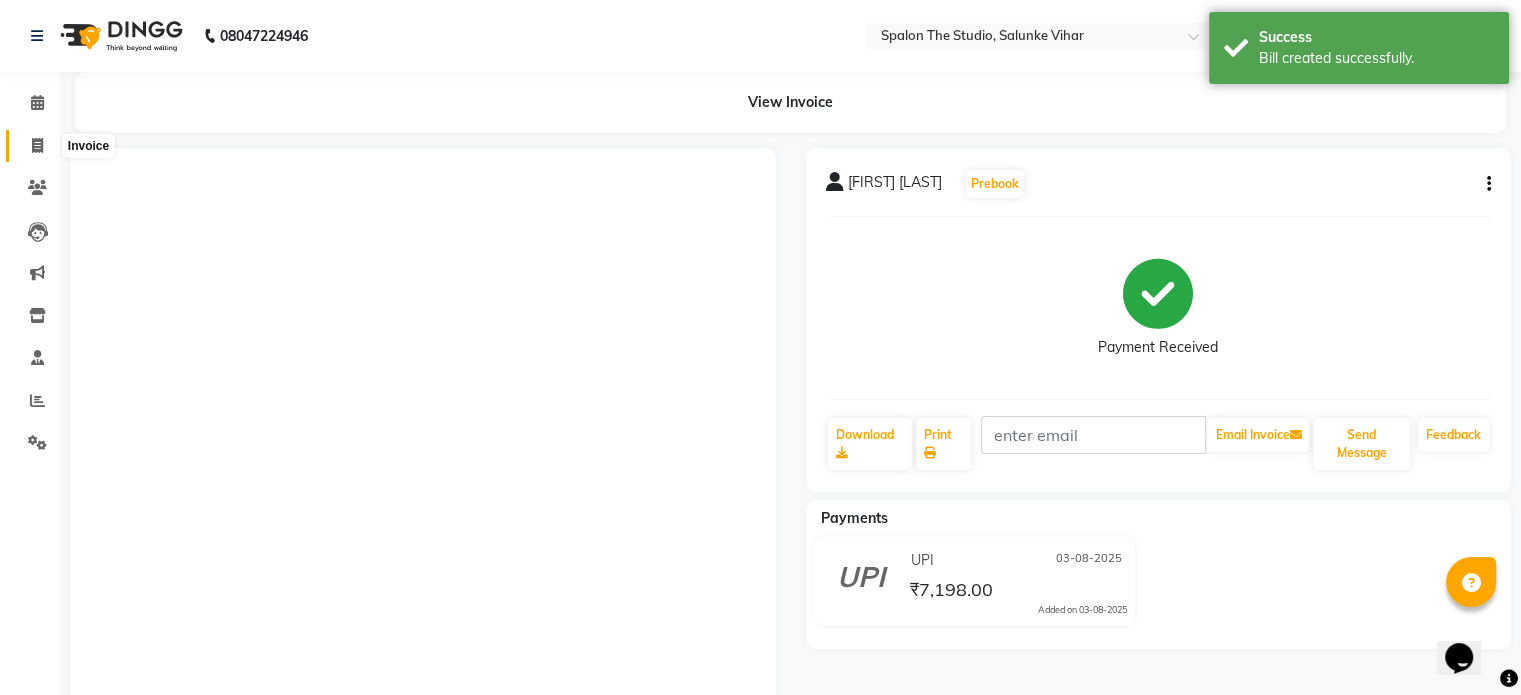 click 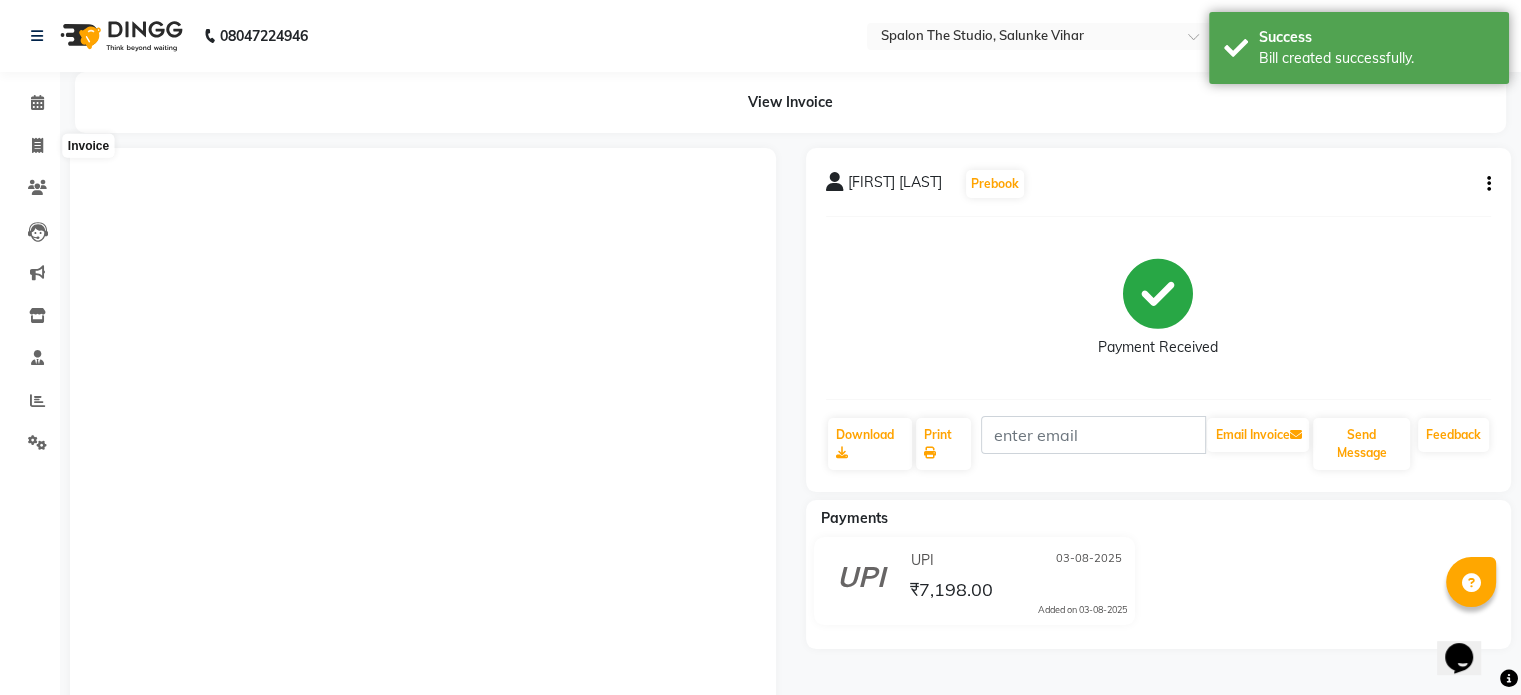 select on "903" 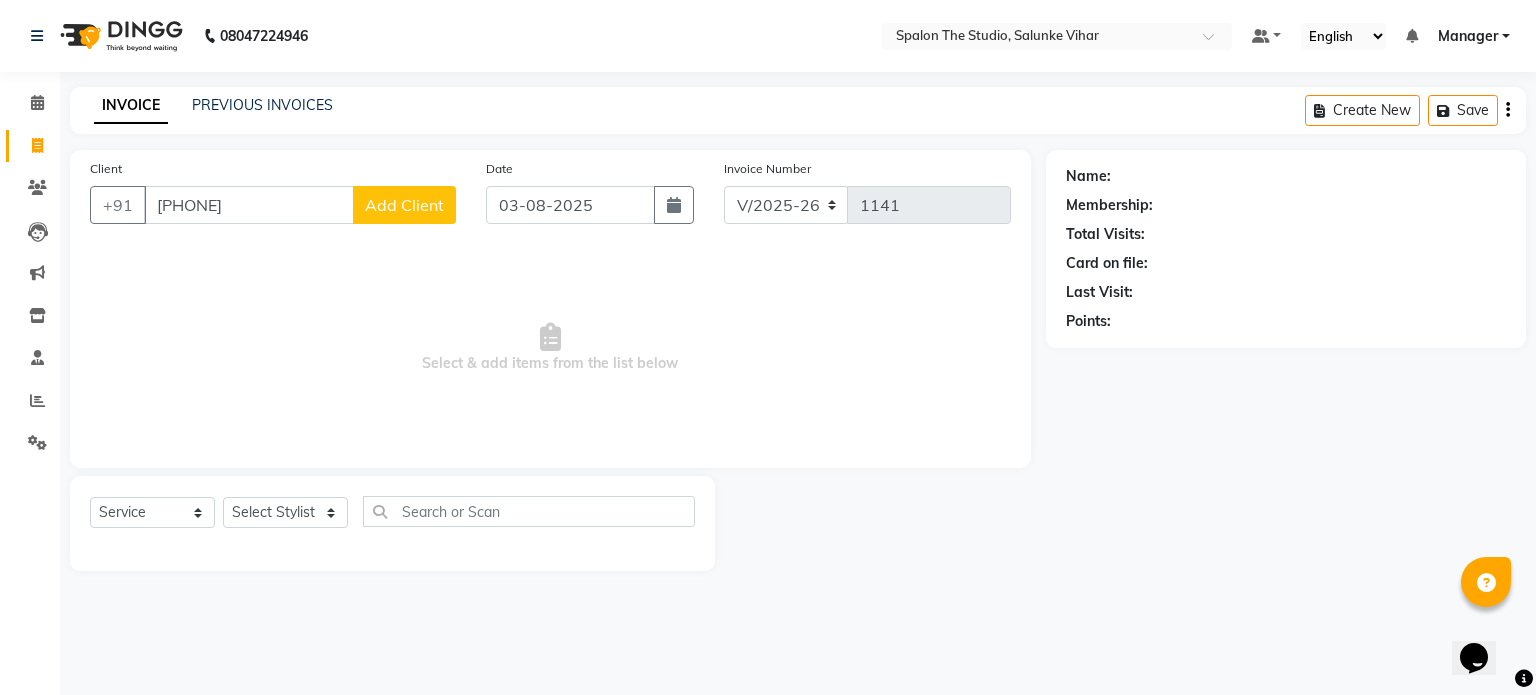type on "[PHONE]" 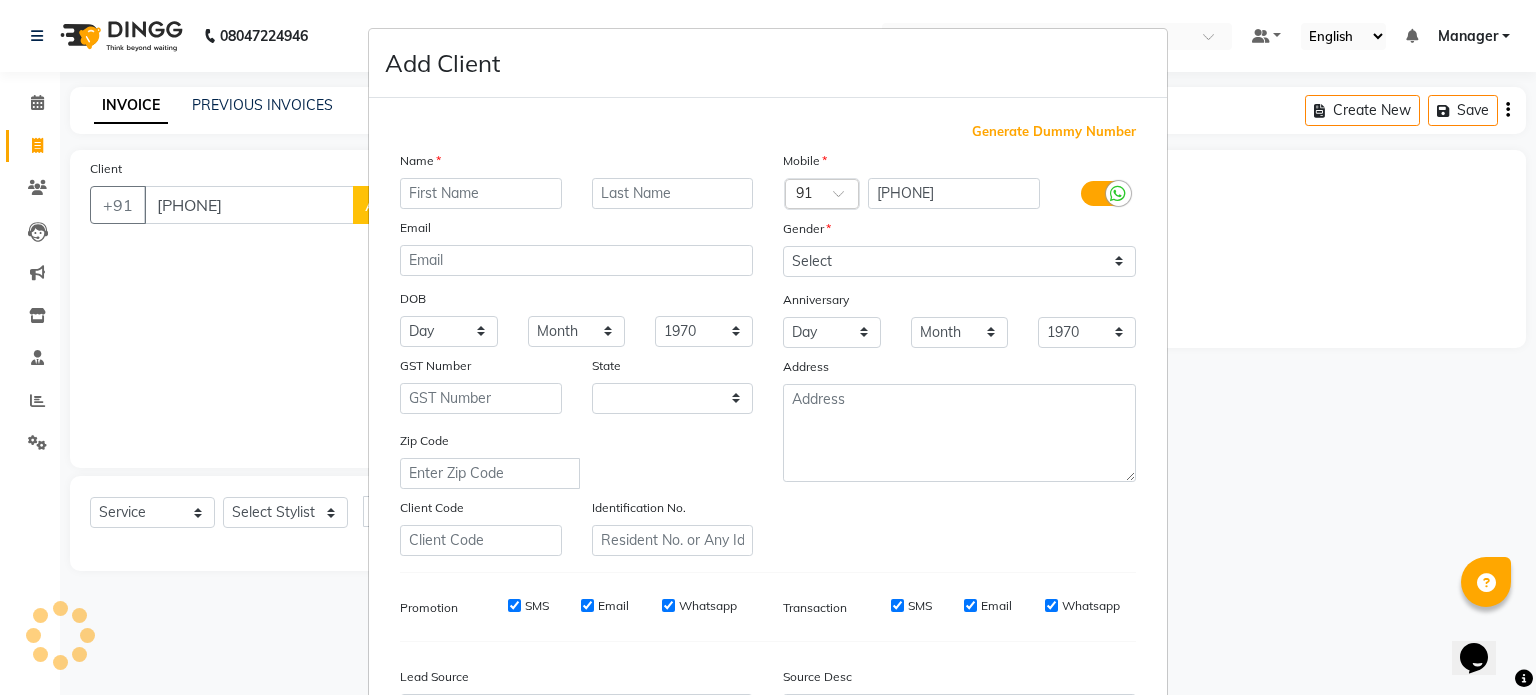 click at bounding box center [481, 193] 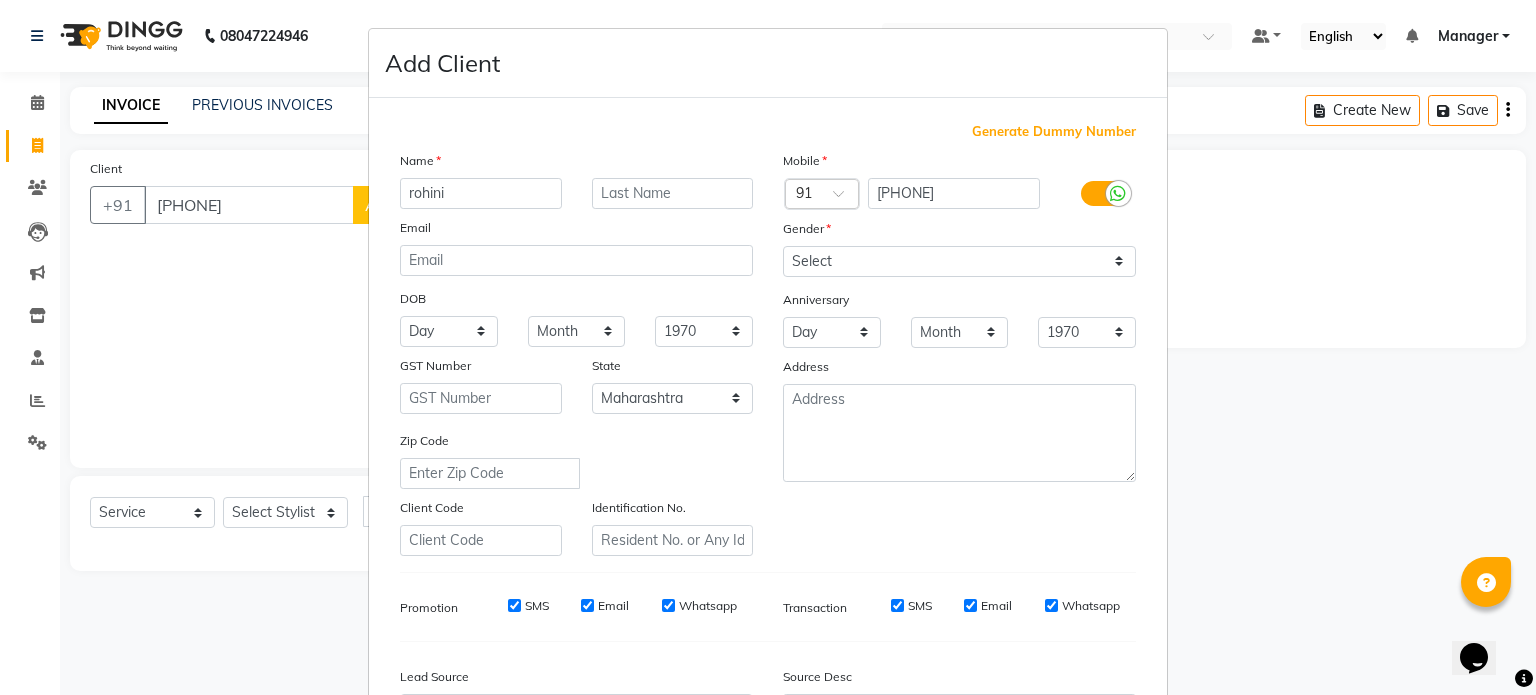 type on "rohini" 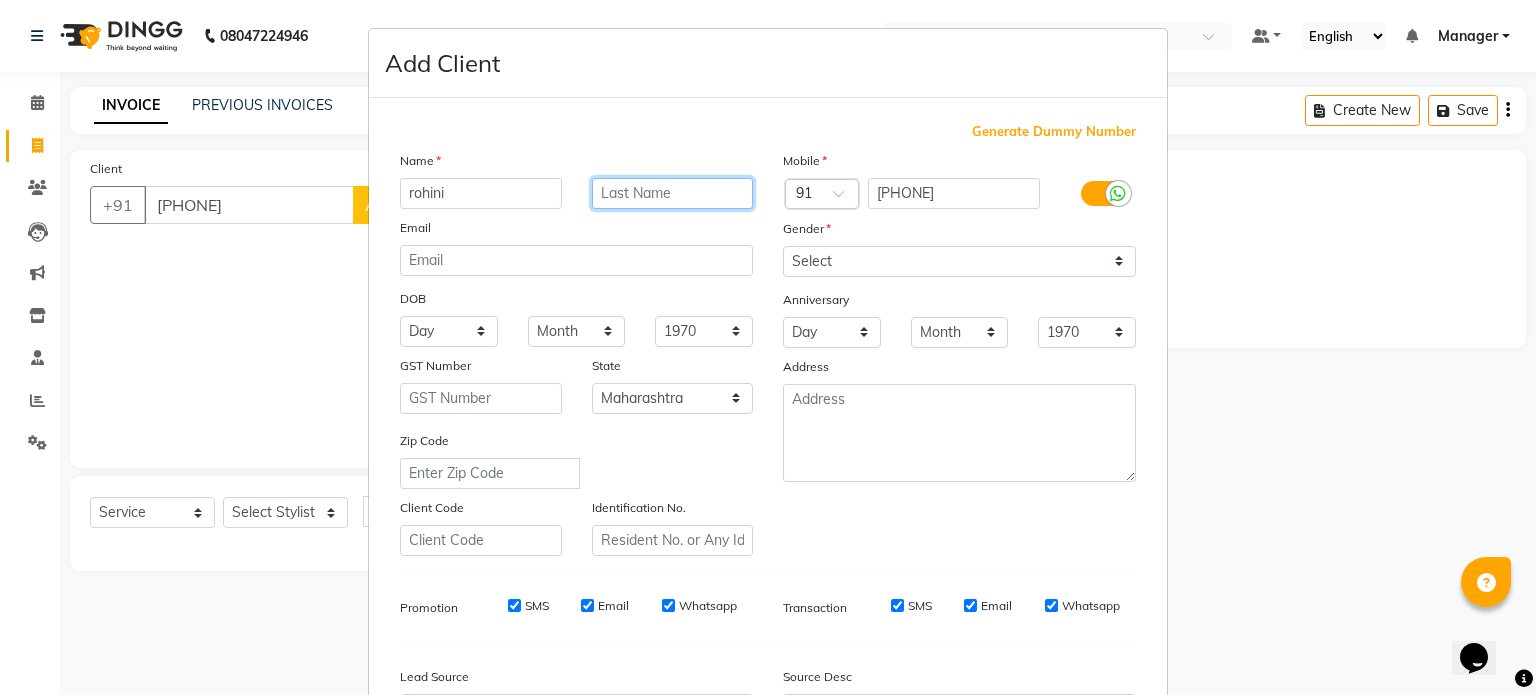 click at bounding box center (673, 193) 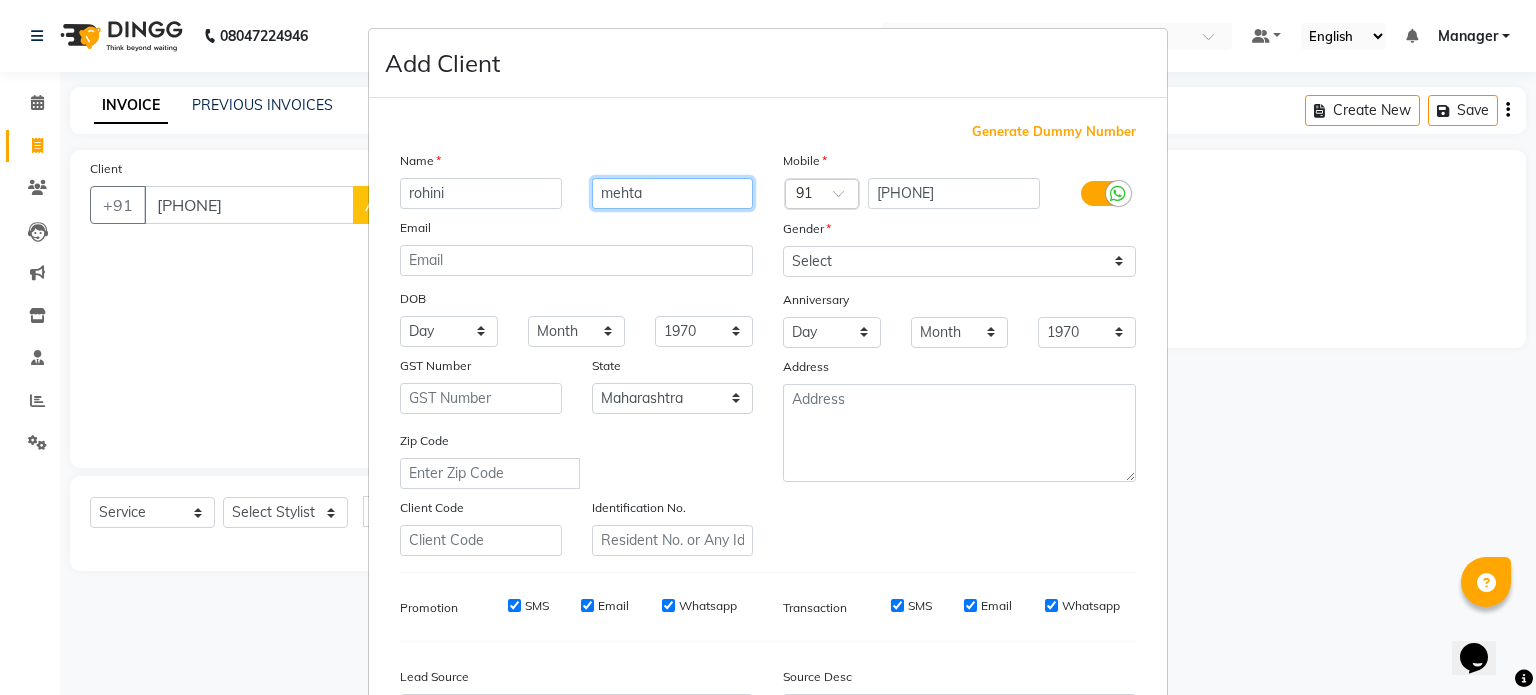 type on "mehta" 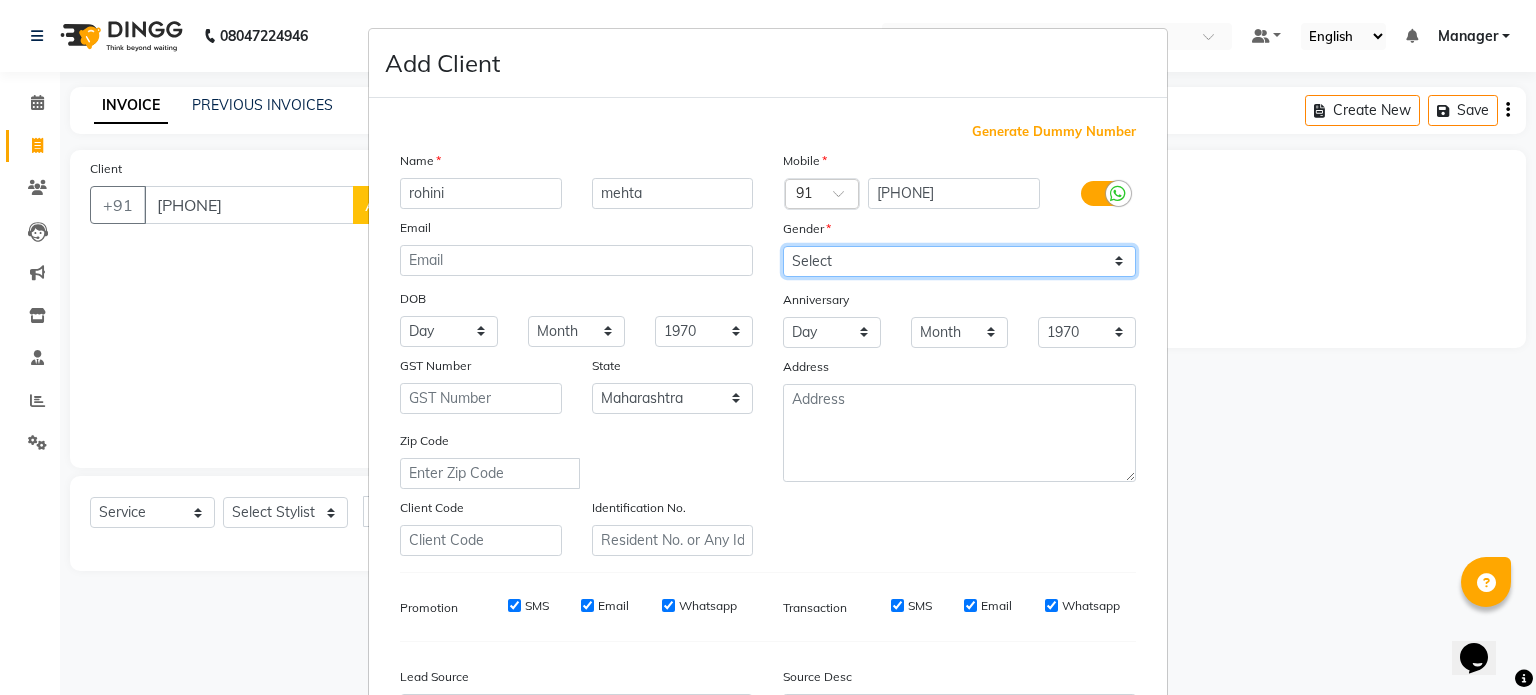 click on "Select Male Female Other Prefer Not To Say" at bounding box center (959, 261) 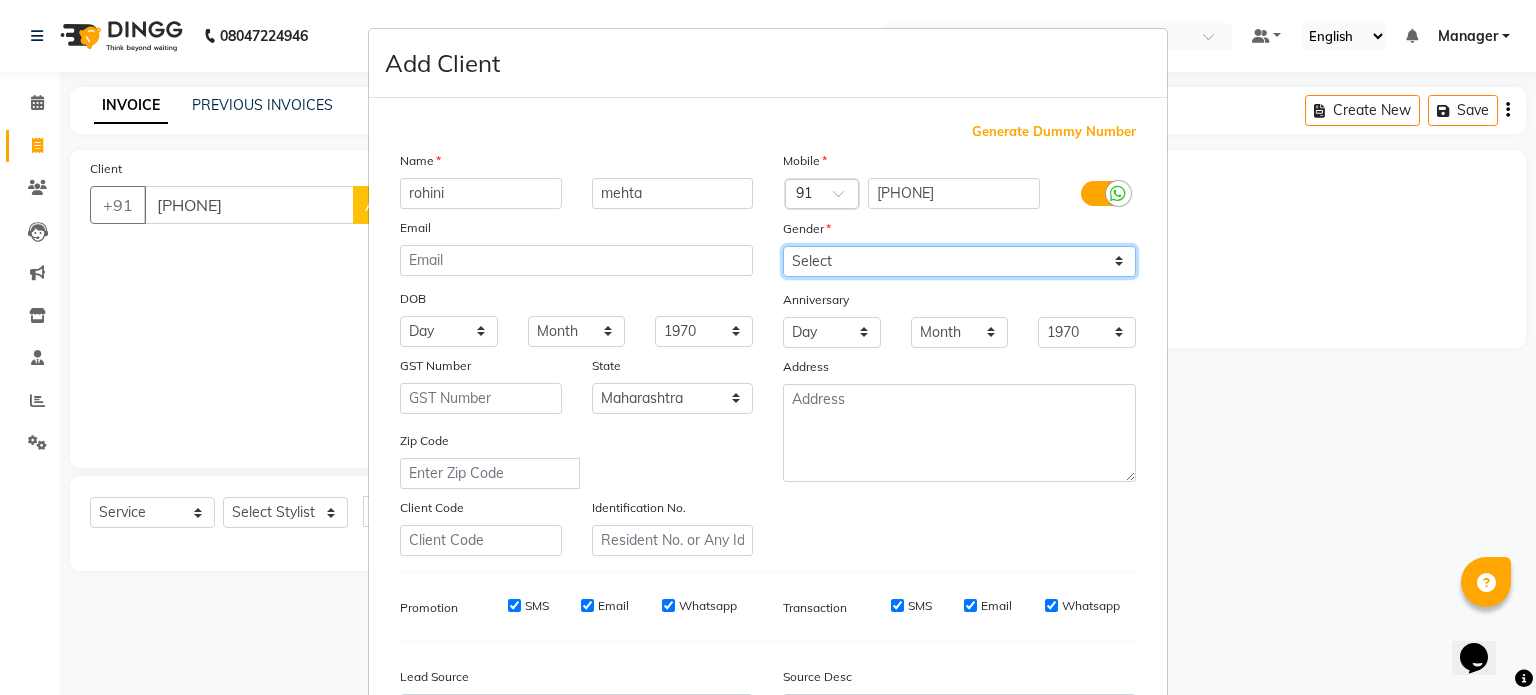select on "female" 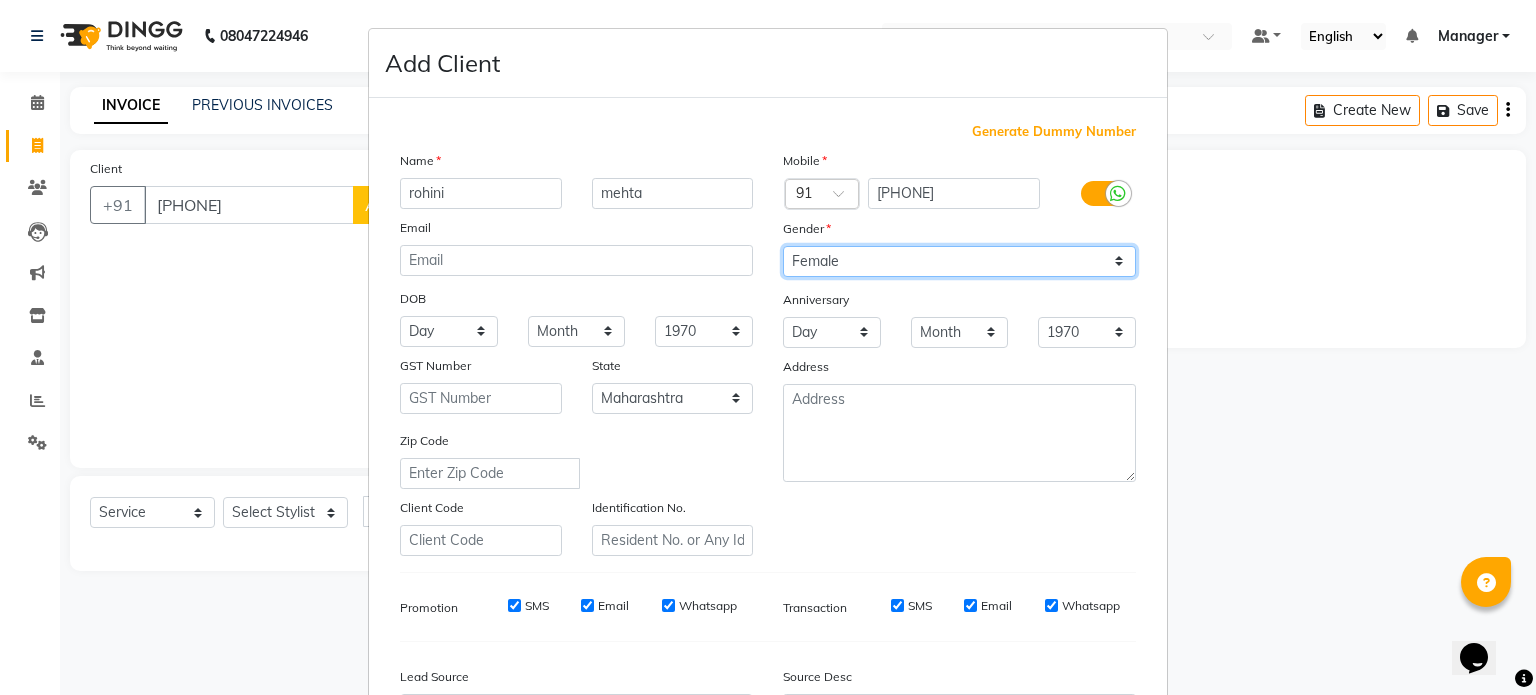 click on "Select Male Female Other Prefer Not To Say" at bounding box center [959, 261] 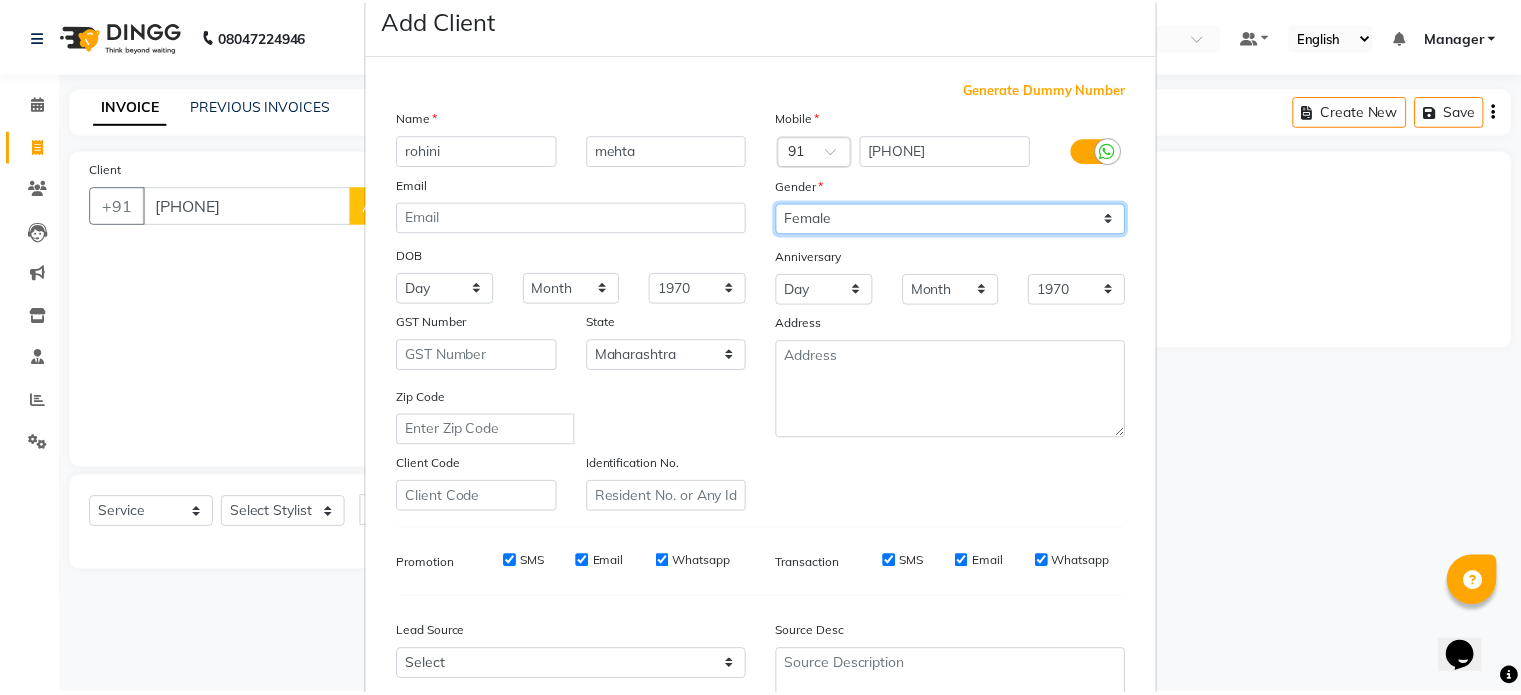 scroll, scrollTop: 237, scrollLeft: 0, axis: vertical 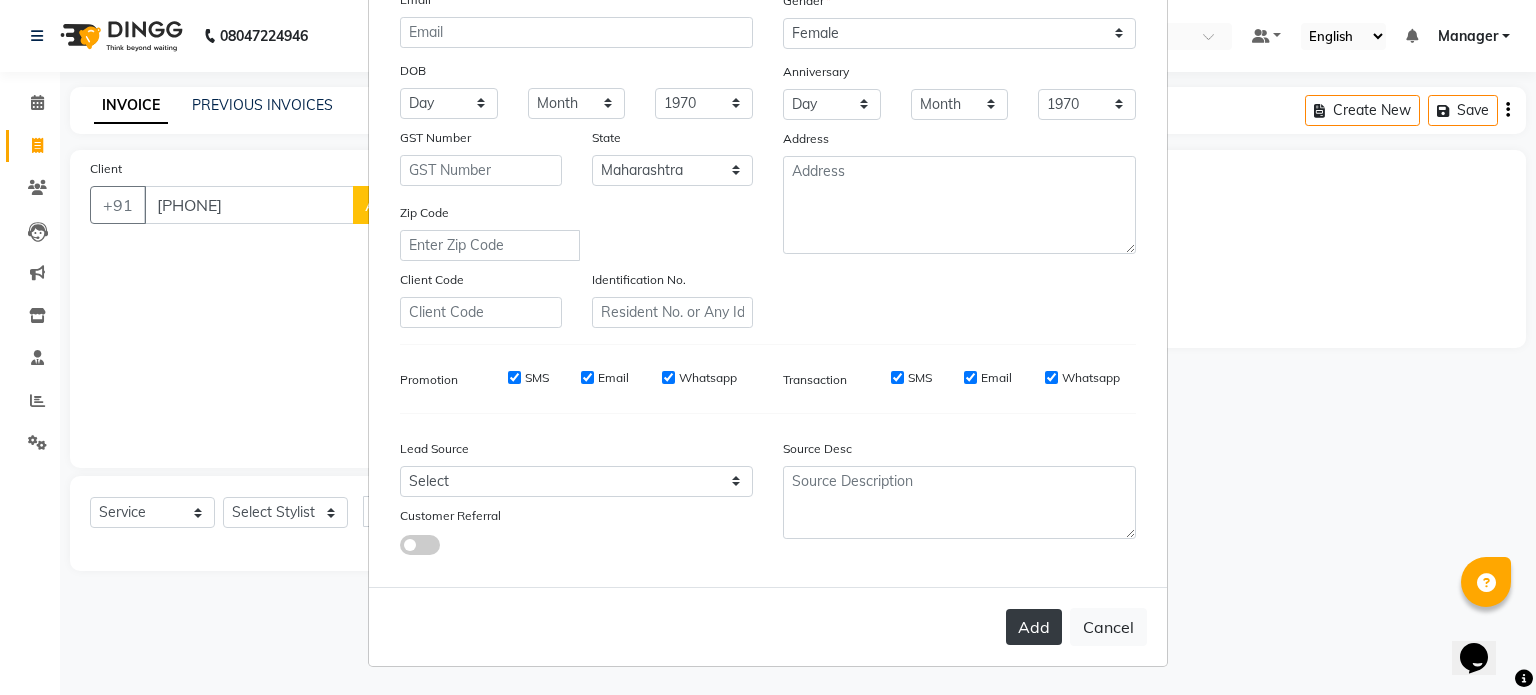 click on "Add" at bounding box center [1034, 627] 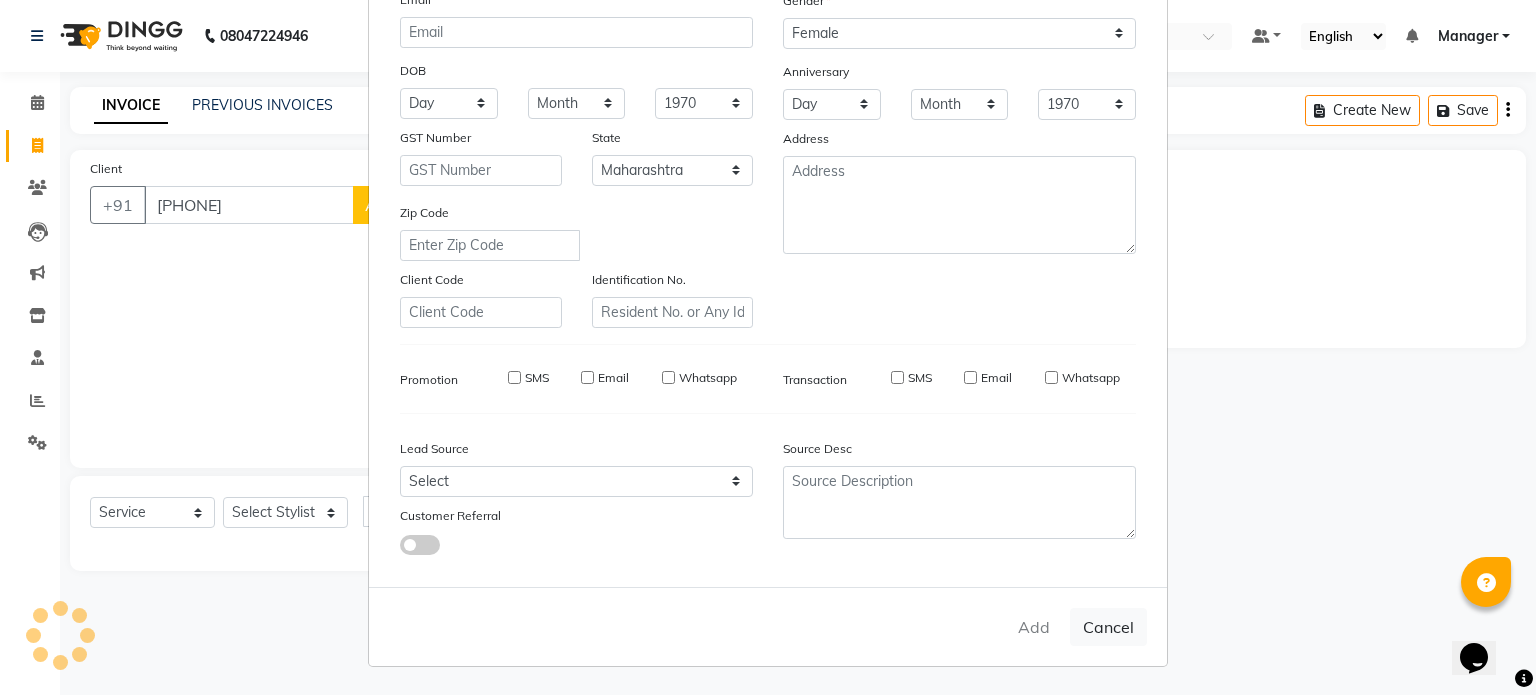 type 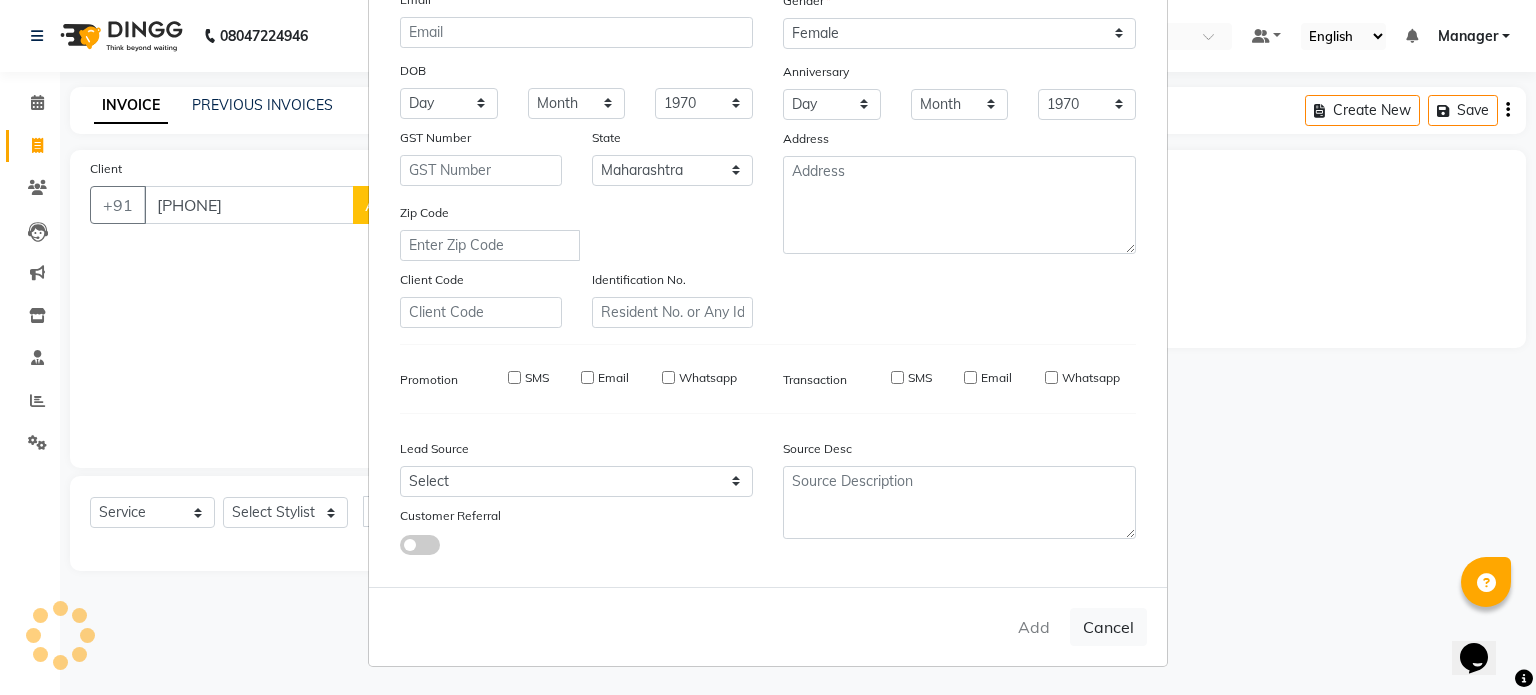 type 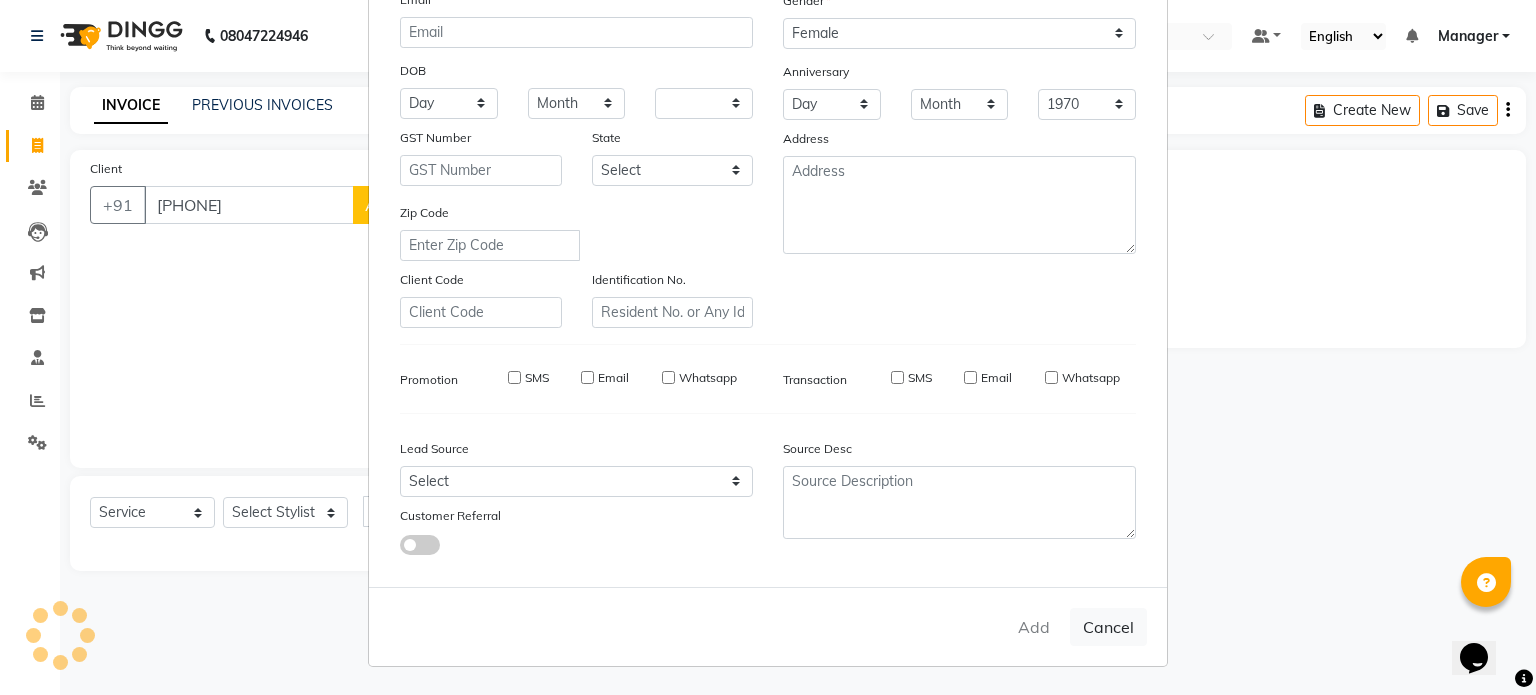 select 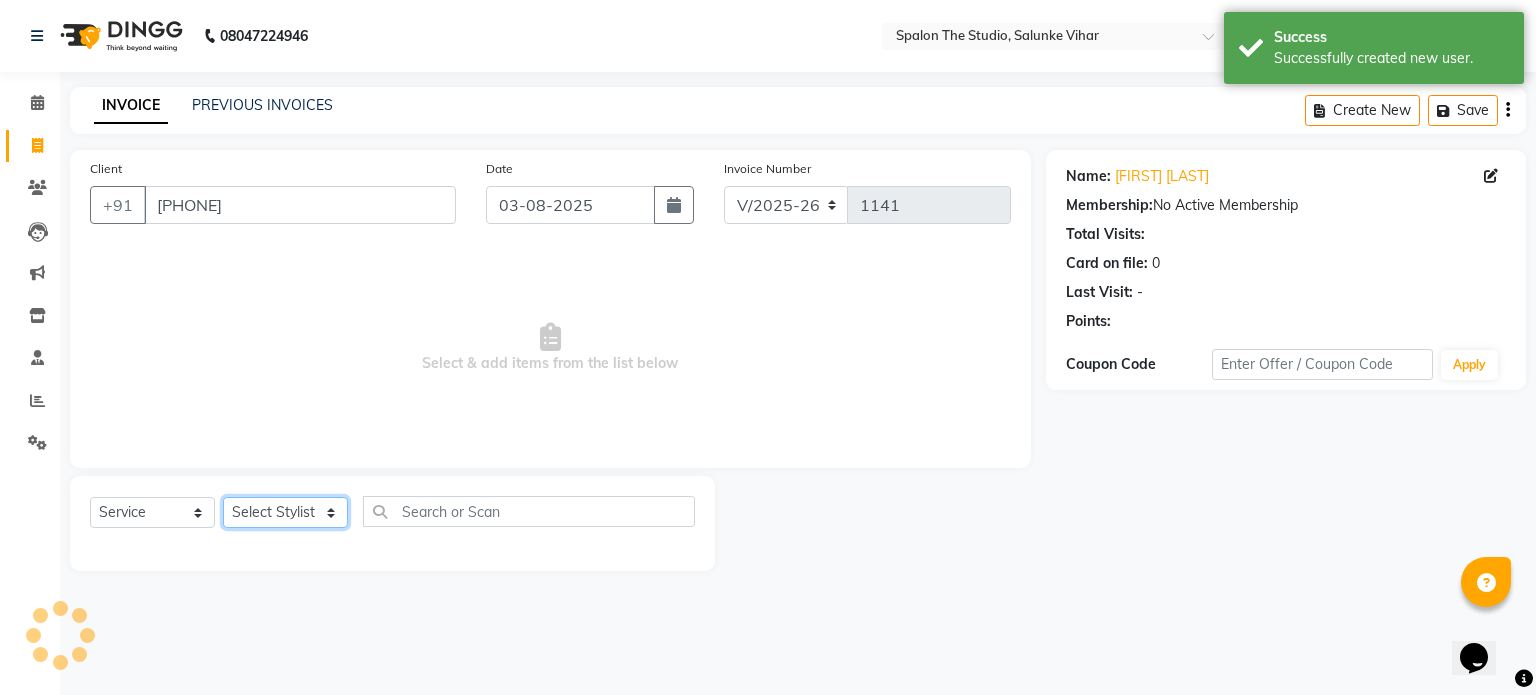 click on "Services Stylist Service Qty Price Disc Total Action [STYLIST_NAME] Botox Treatment - Upto Midback 1 6608 0 F | 0 % 7797.44" 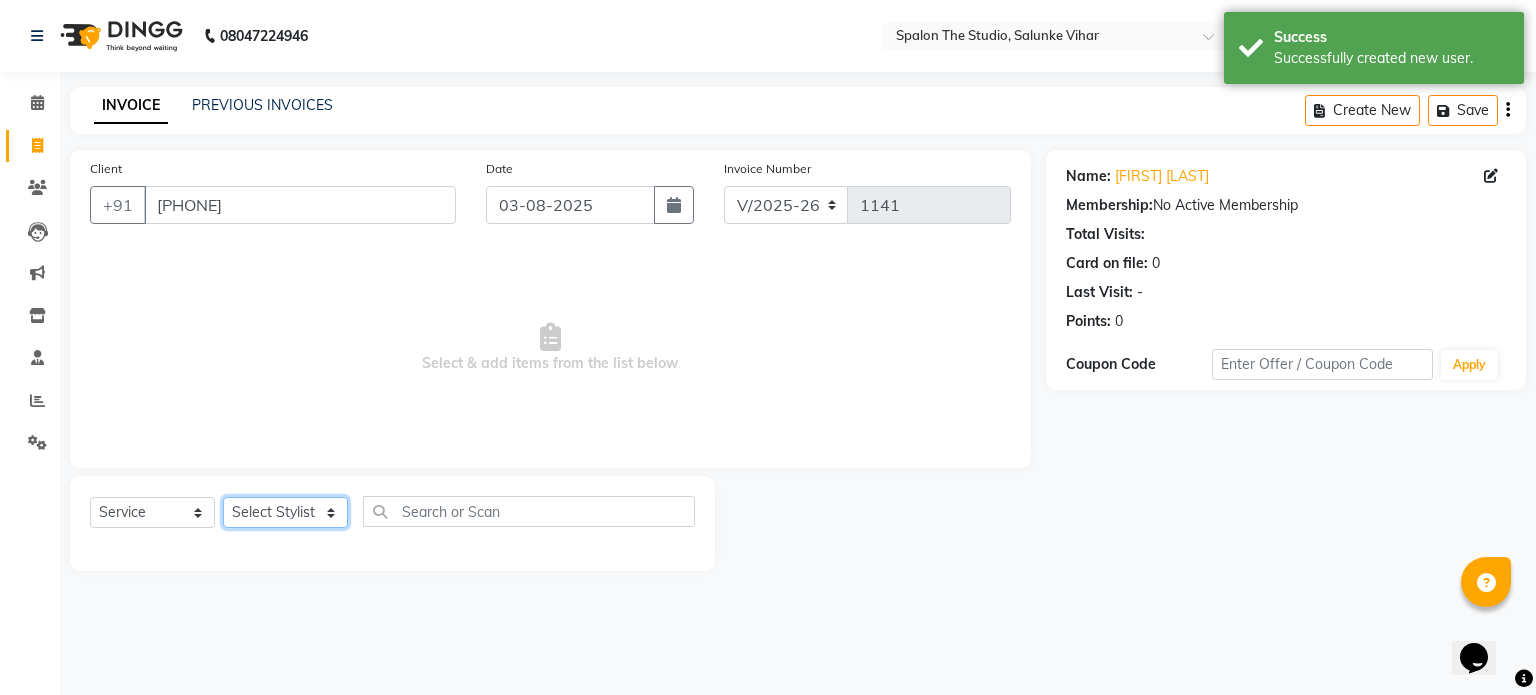 select on "[NUMBER]" 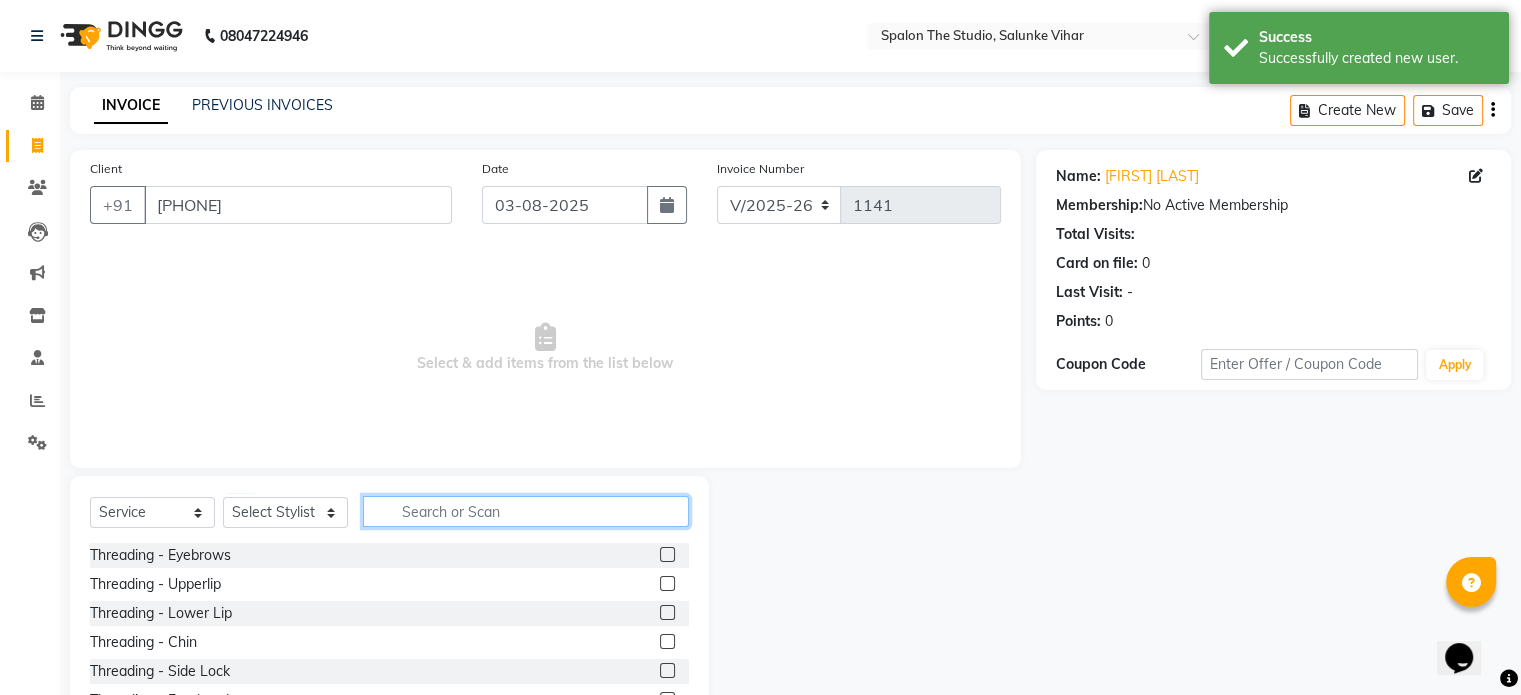click 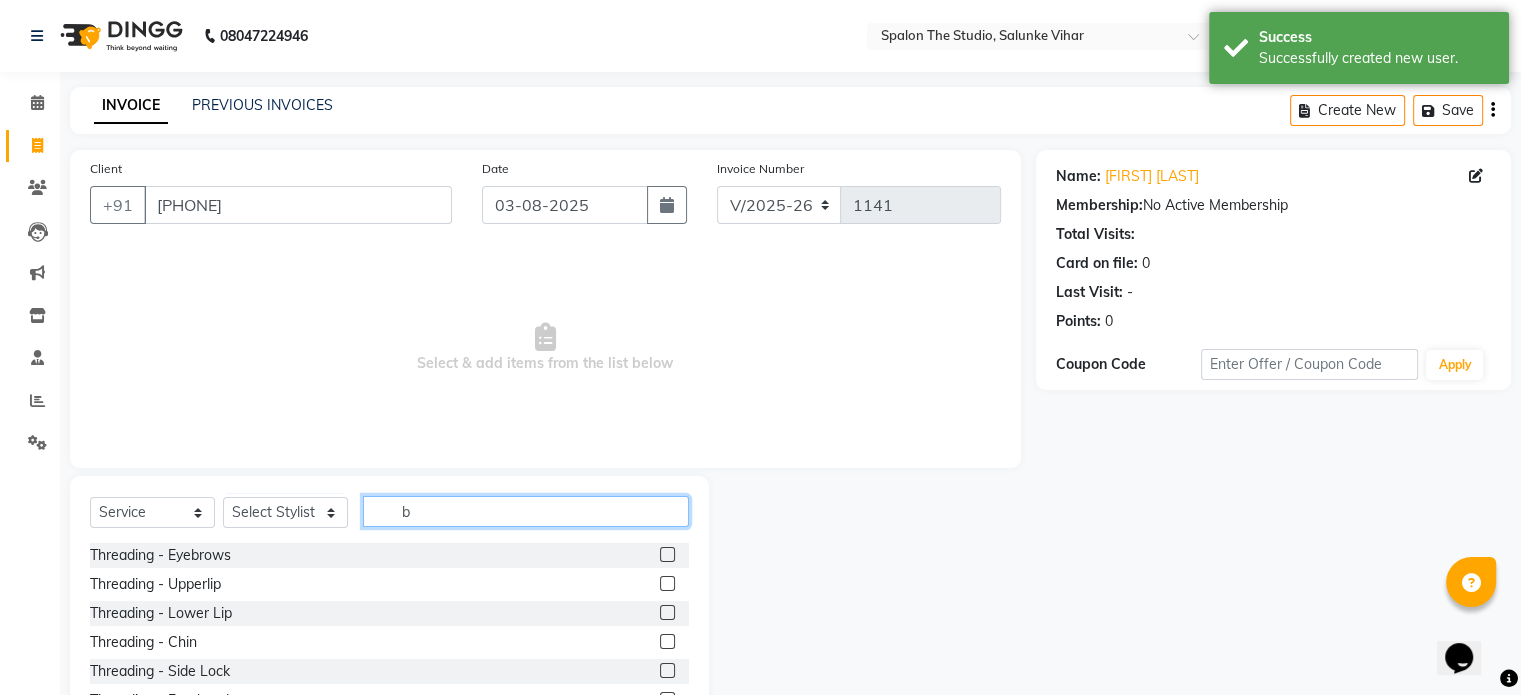 click on "b" 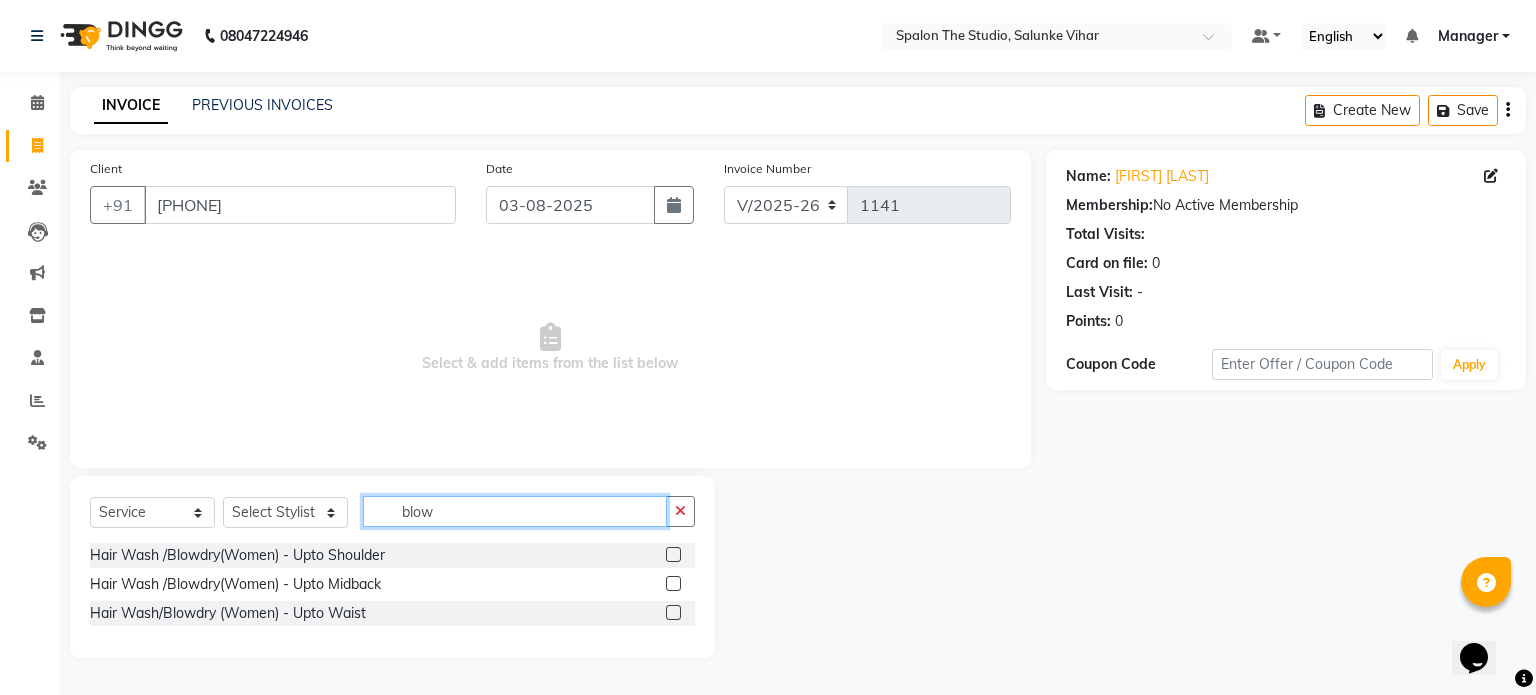 type on "blow" 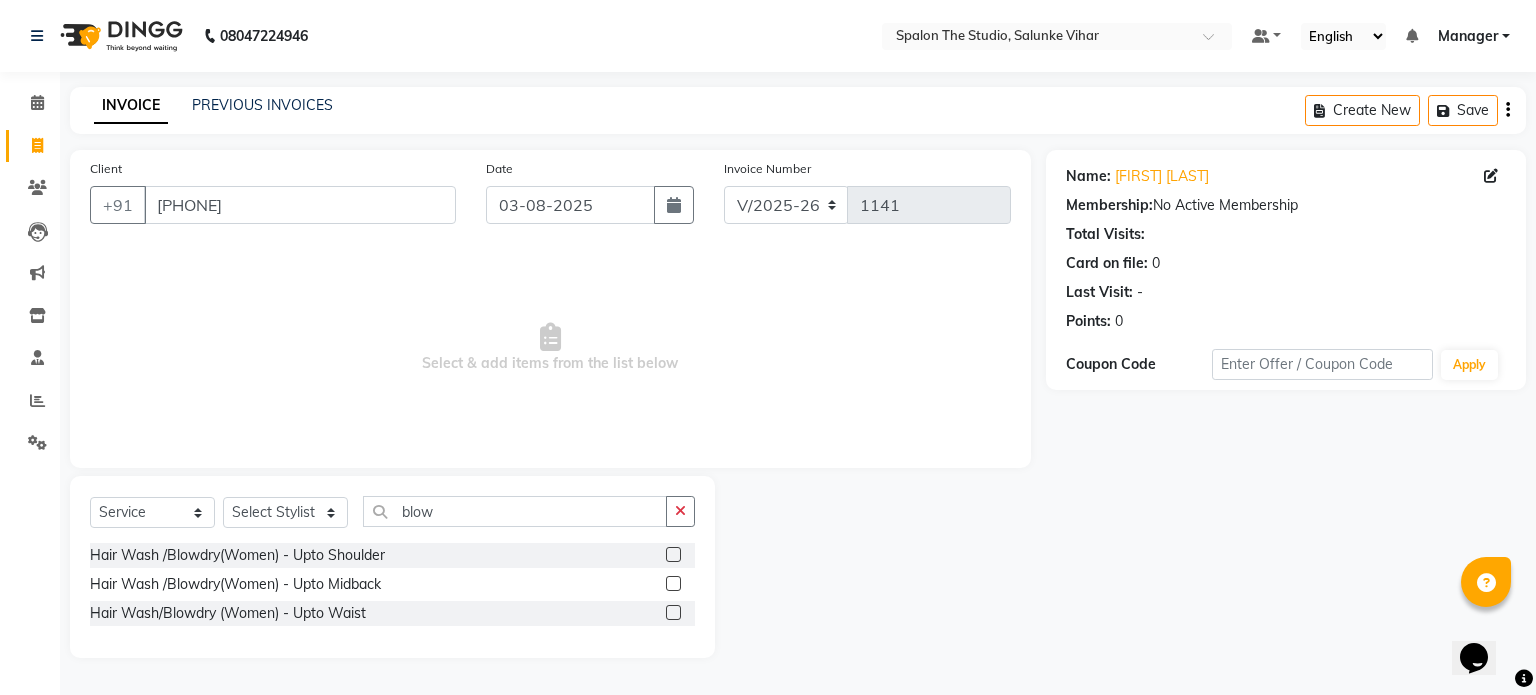click 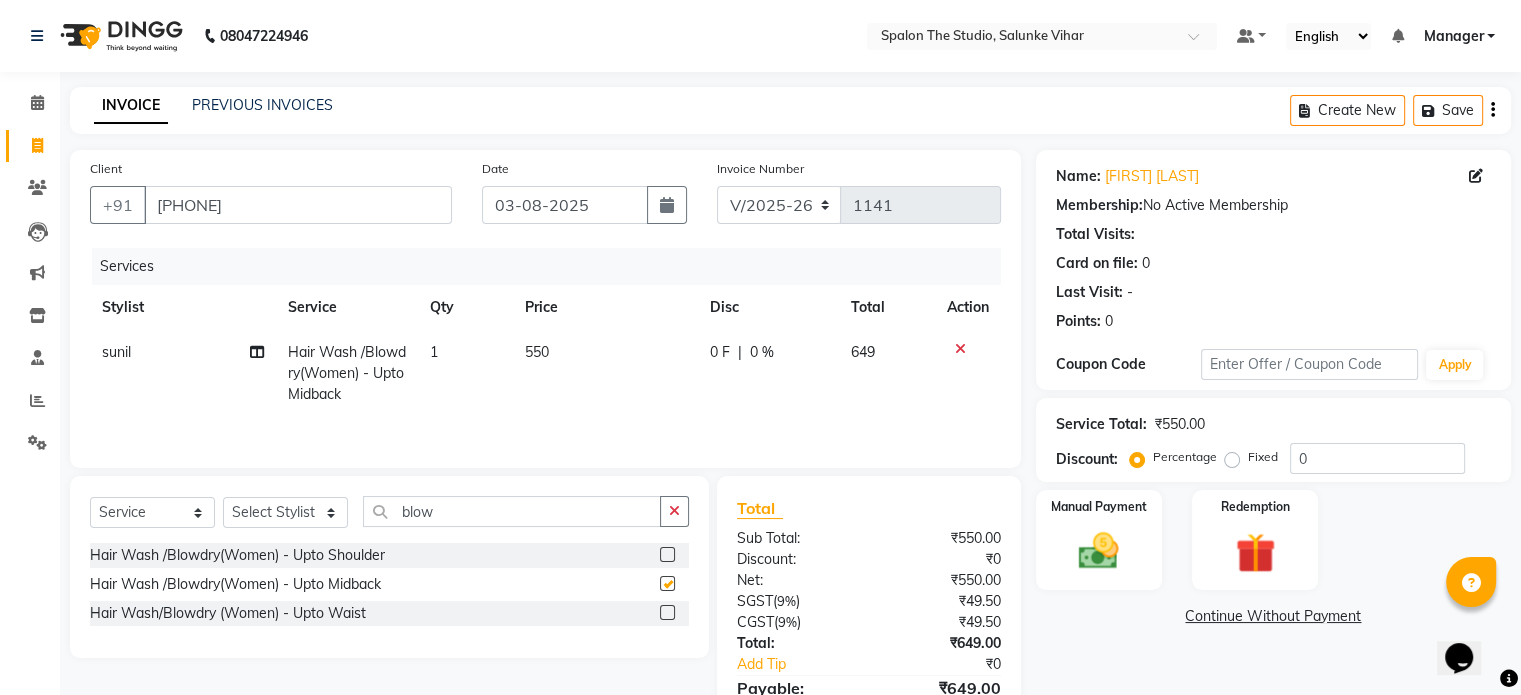 checkbox on "false" 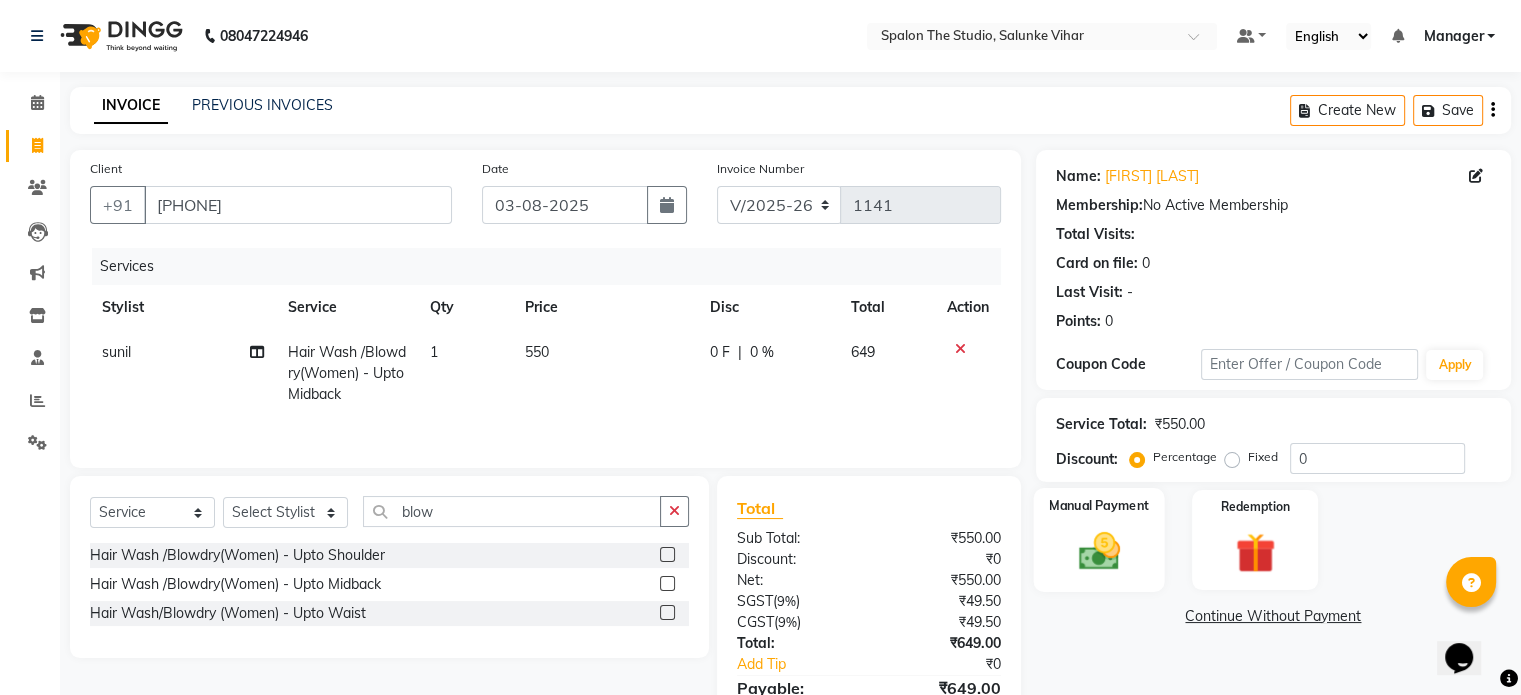 click on "Manual Payment" 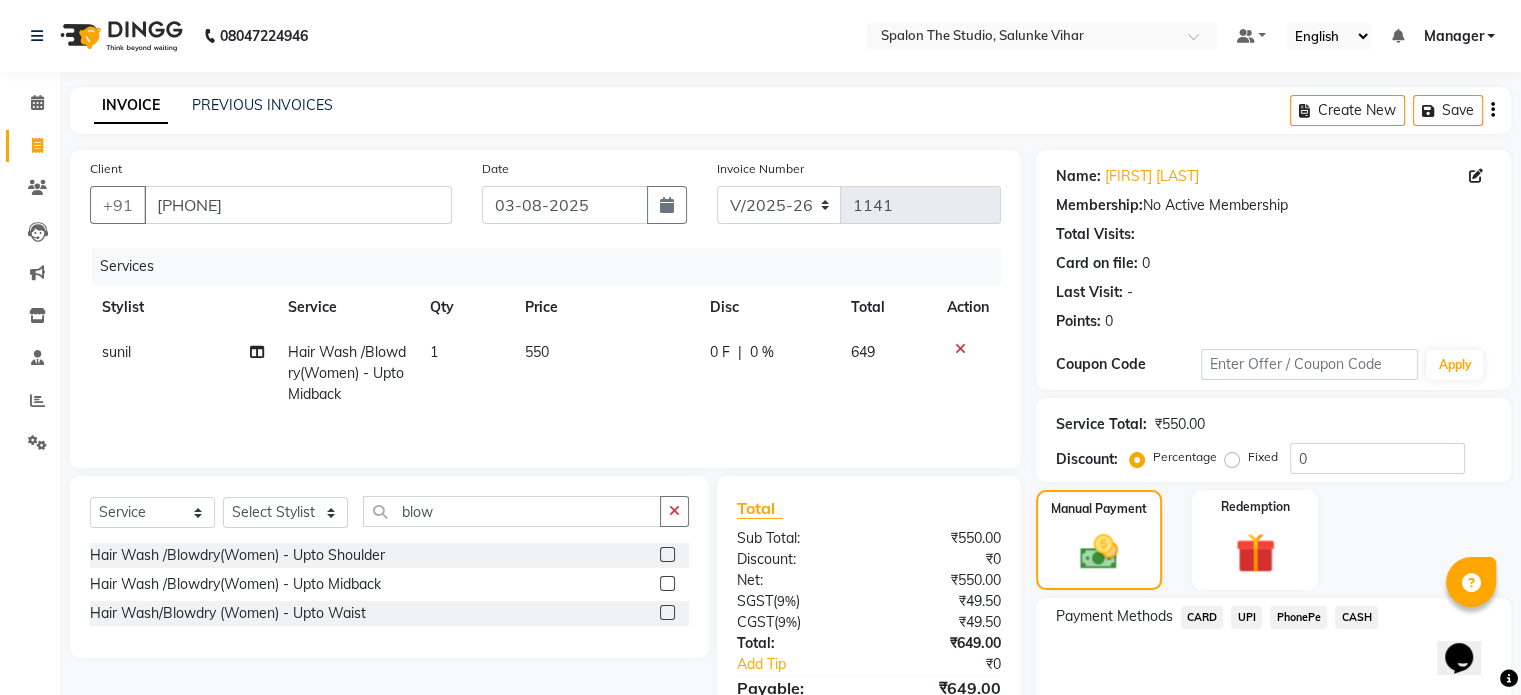 scroll, scrollTop: 105, scrollLeft: 0, axis: vertical 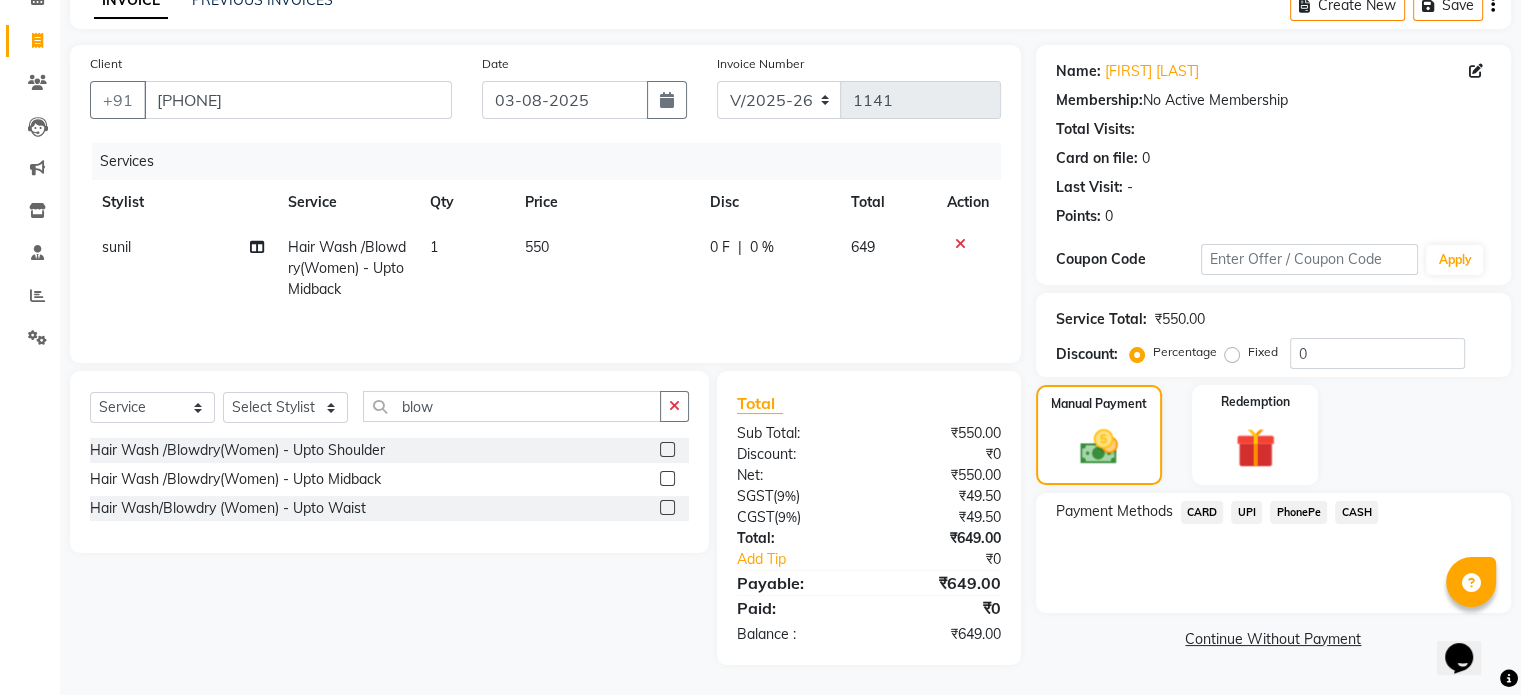 click on "CASH" 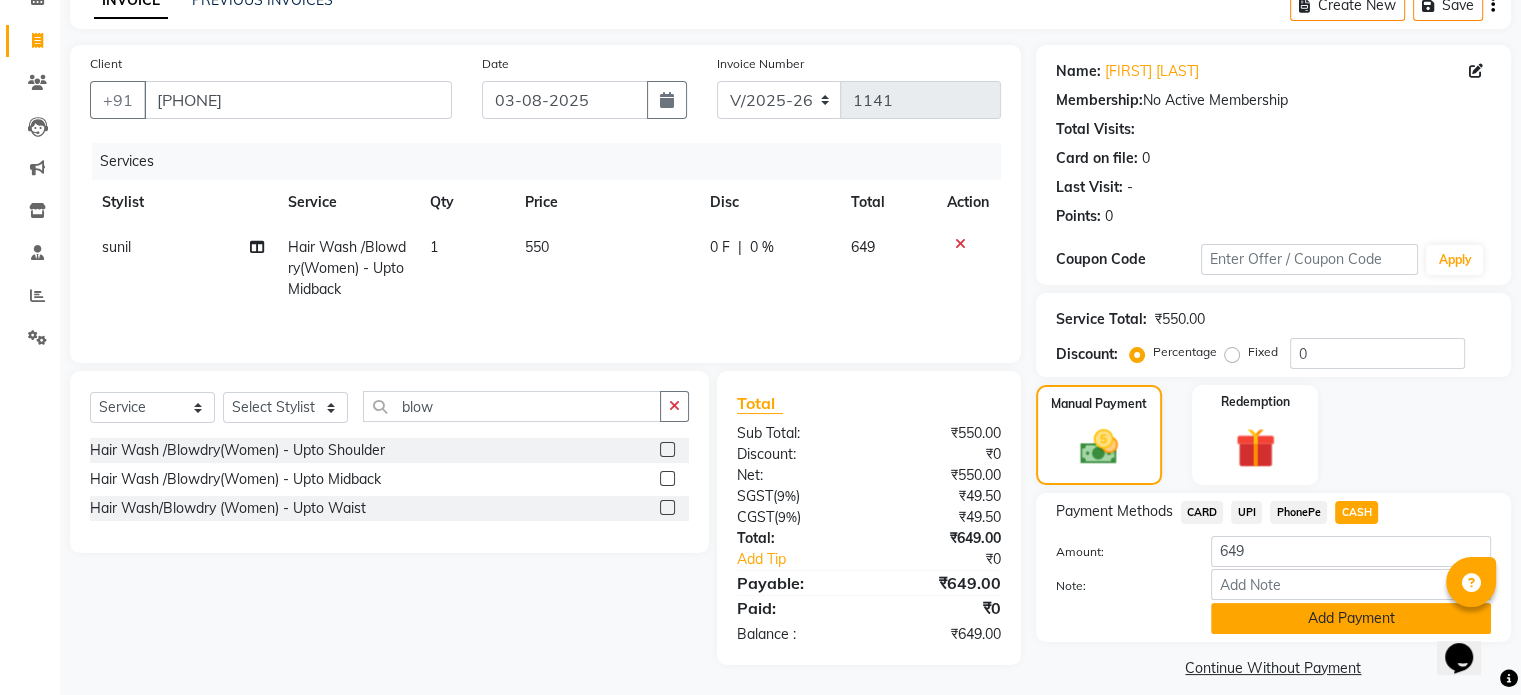 scroll, scrollTop: 124, scrollLeft: 0, axis: vertical 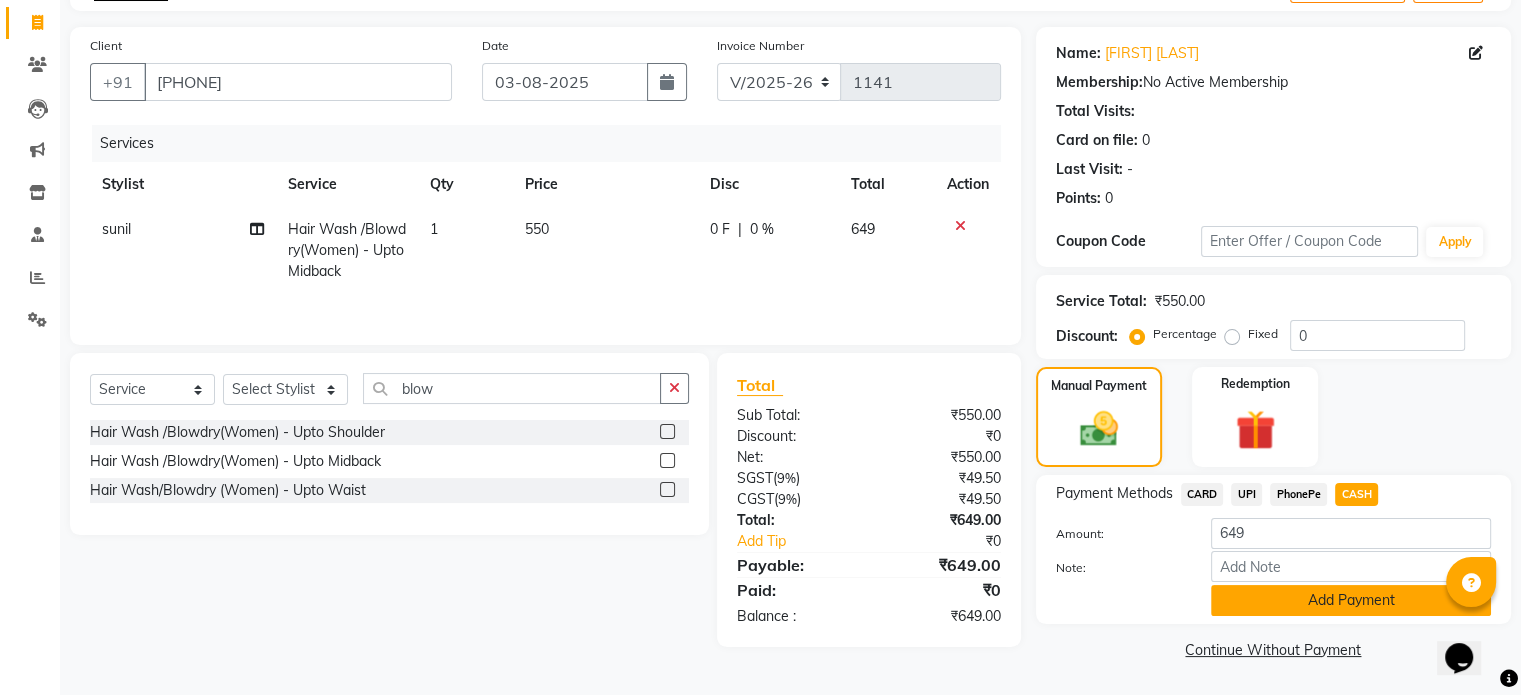 click on "Add Payment" 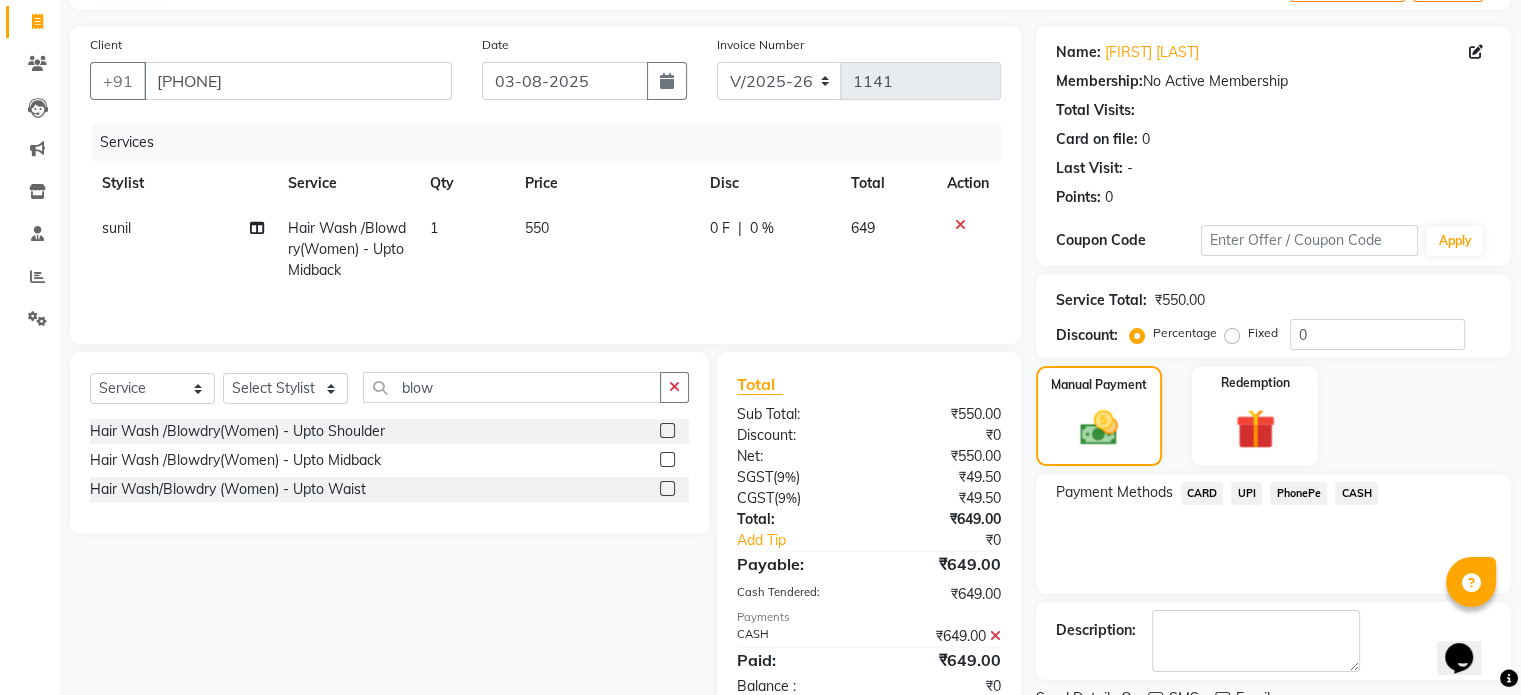 scroll, scrollTop: 205, scrollLeft: 0, axis: vertical 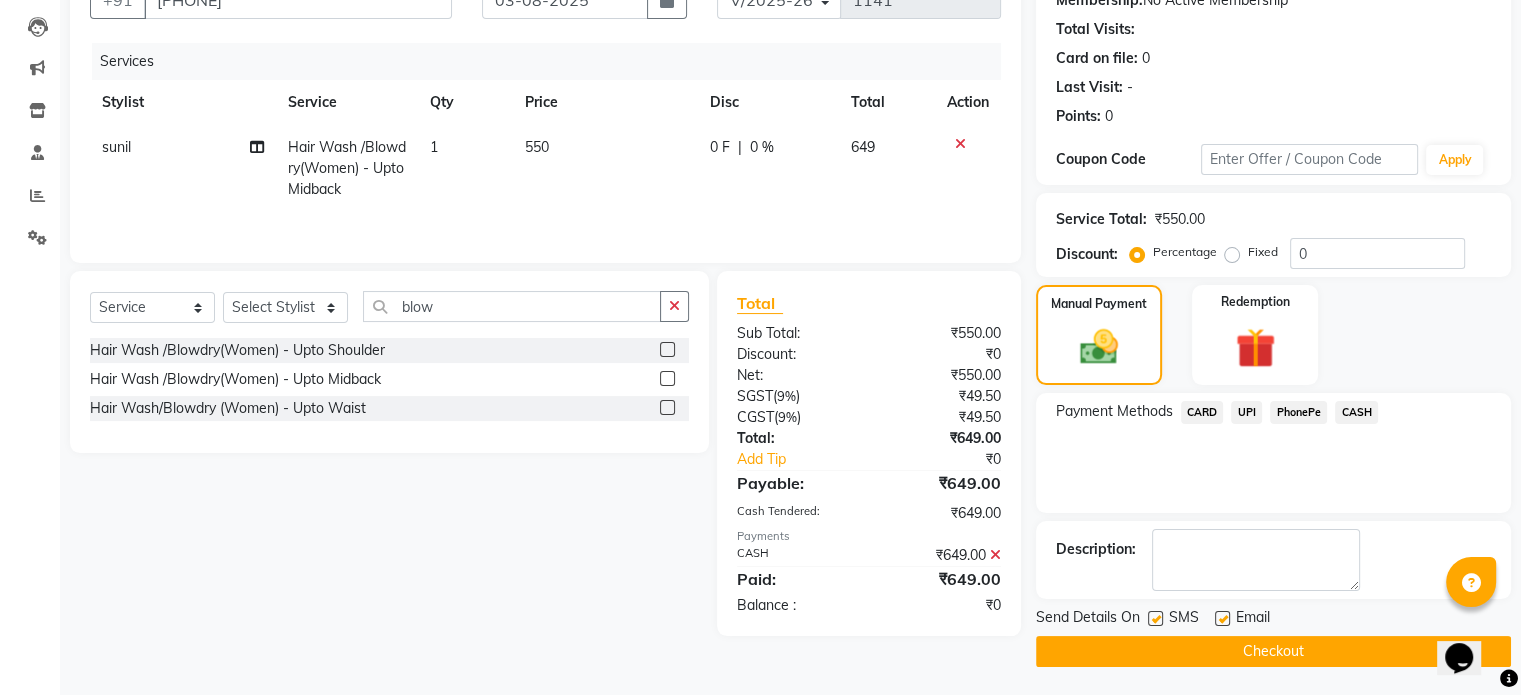 click on "Send Details On SMS Email  Checkout" 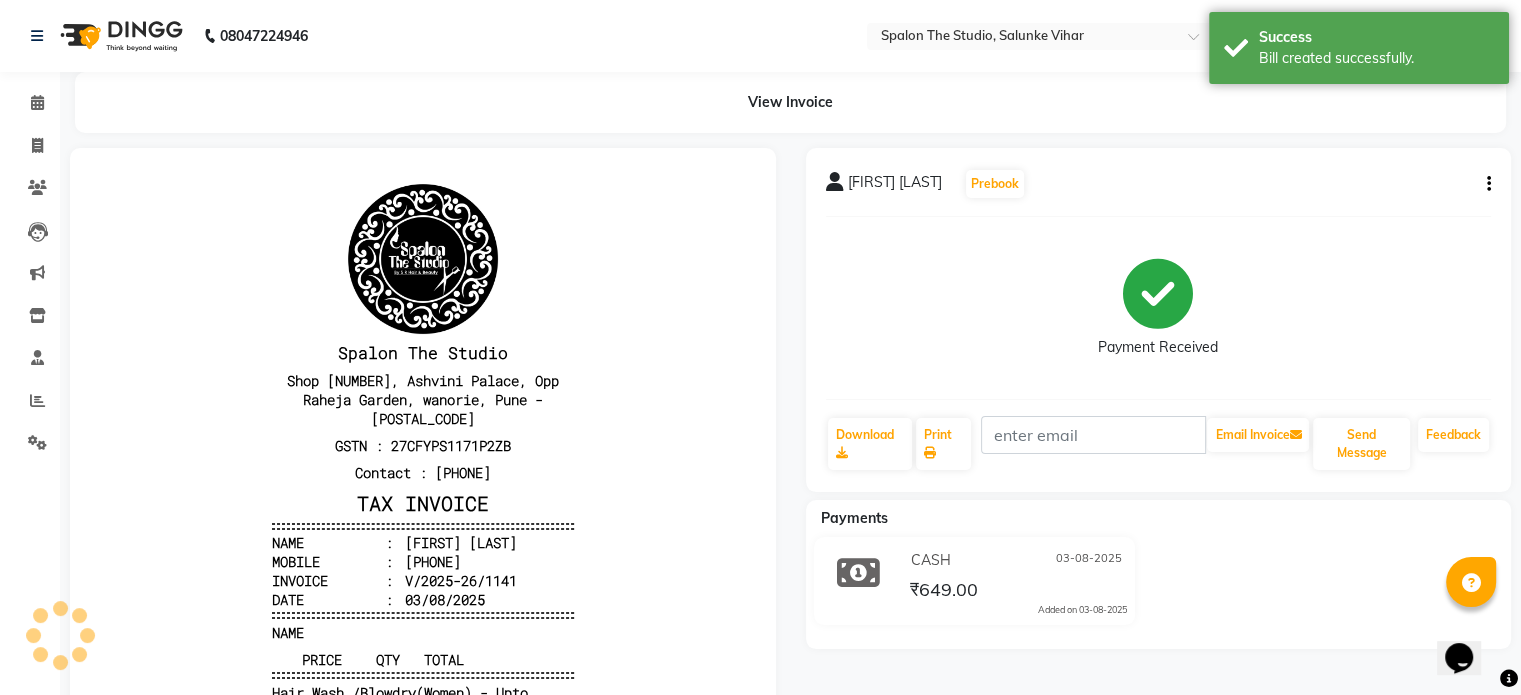 scroll, scrollTop: 0, scrollLeft: 0, axis: both 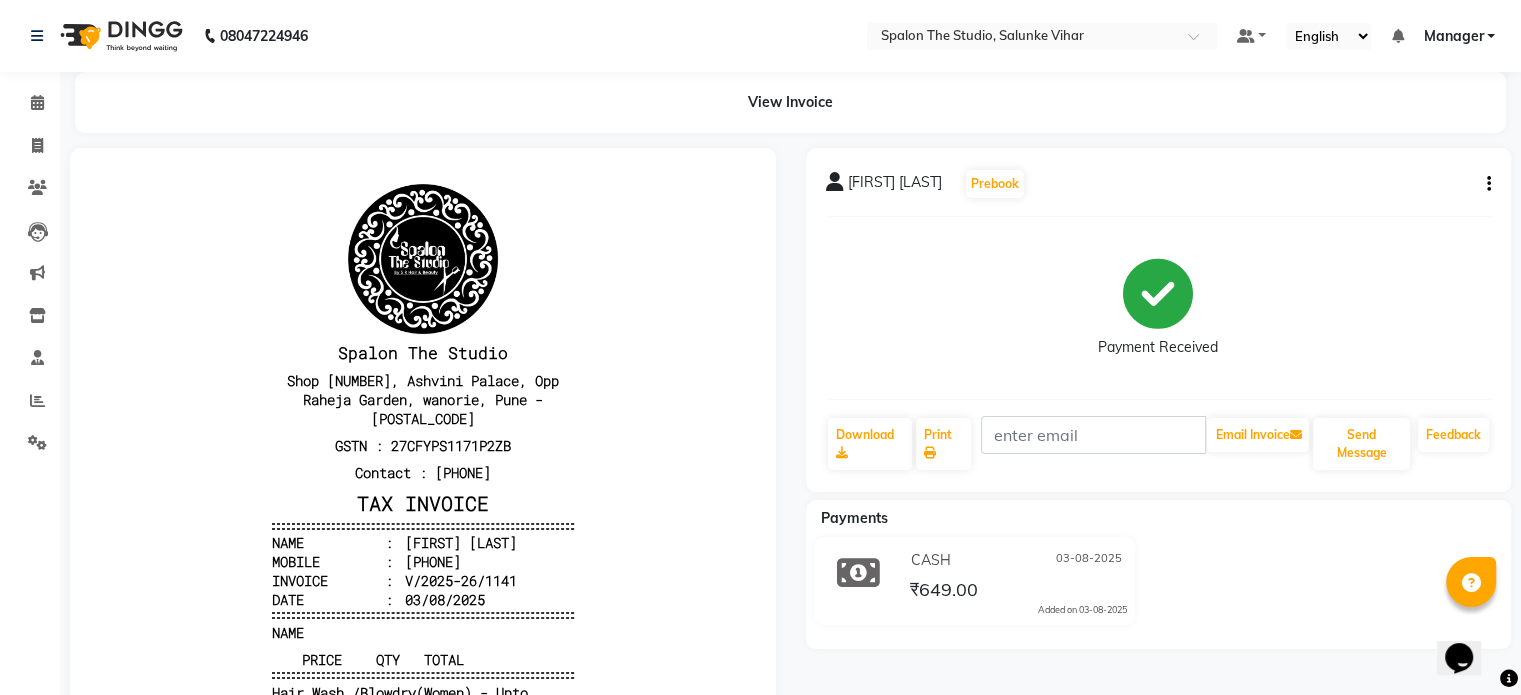 click 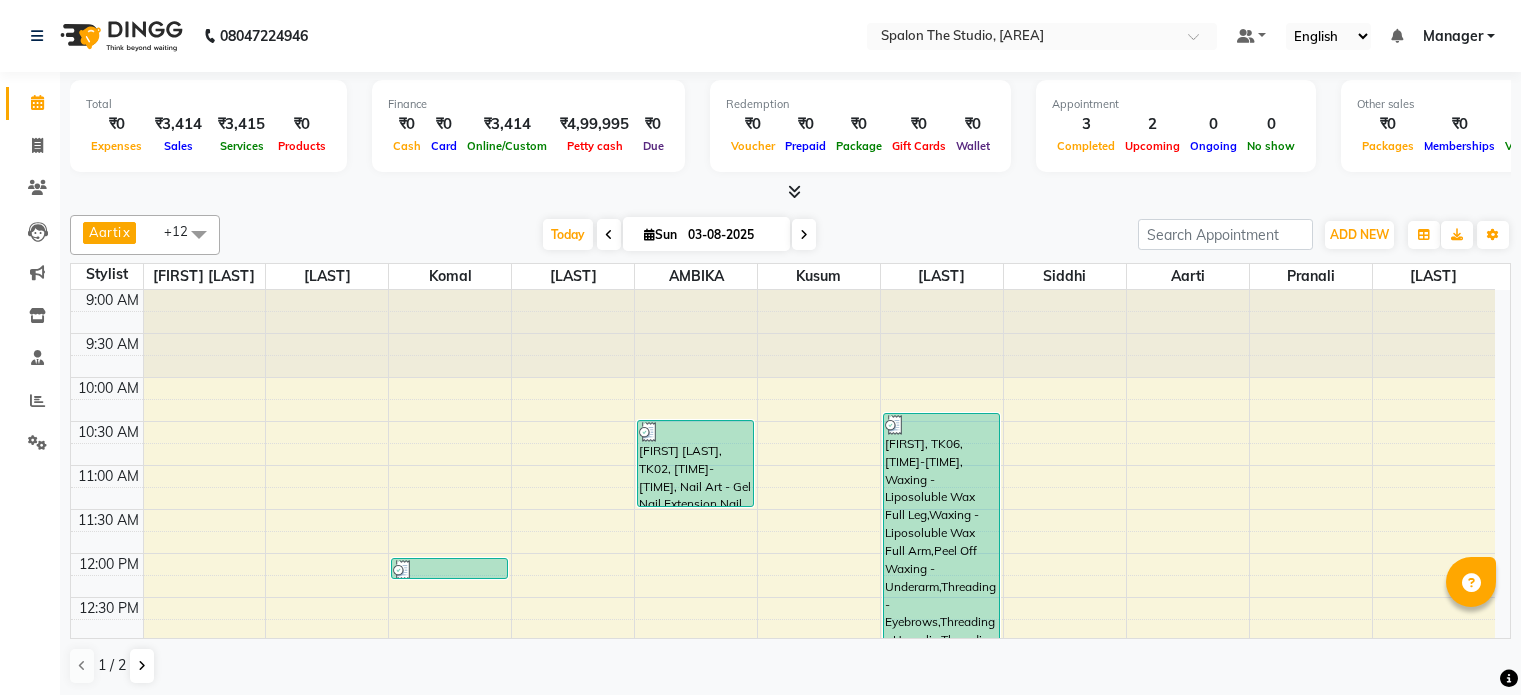scroll, scrollTop: 0, scrollLeft: 0, axis: both 